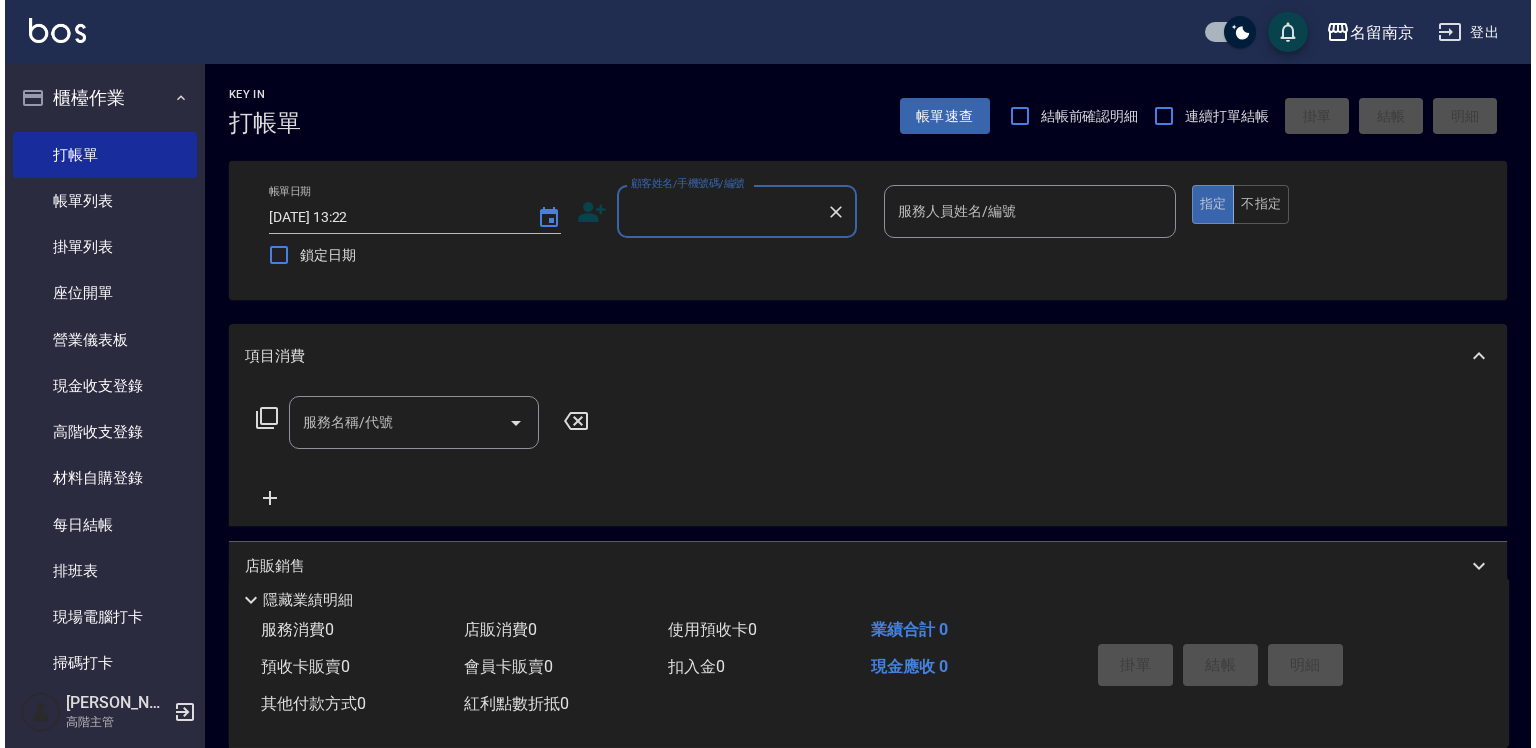 scroll, scrollTop: 0, scrollLeft: 0, axis: both 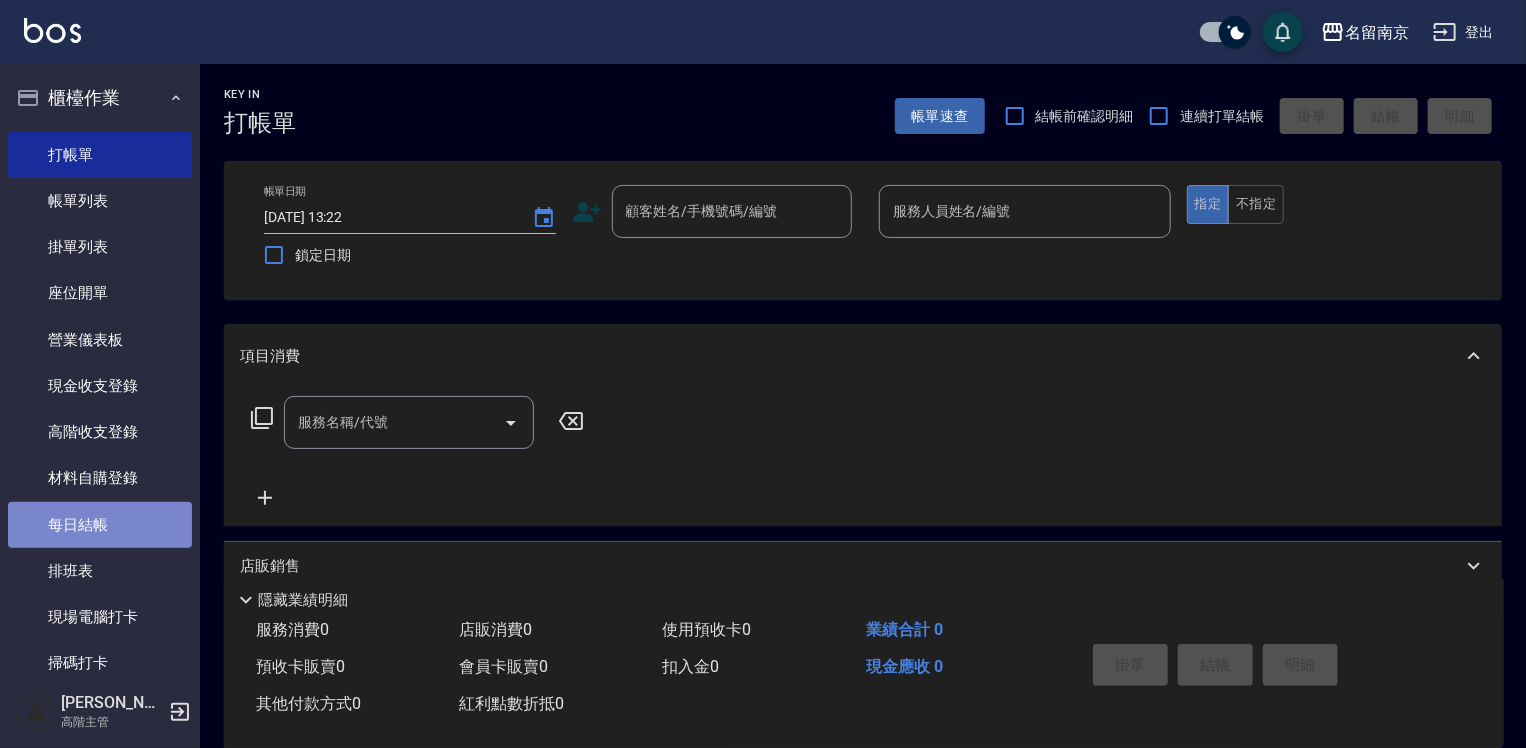 click on "每日結帳" at bounding box center [100, 525] 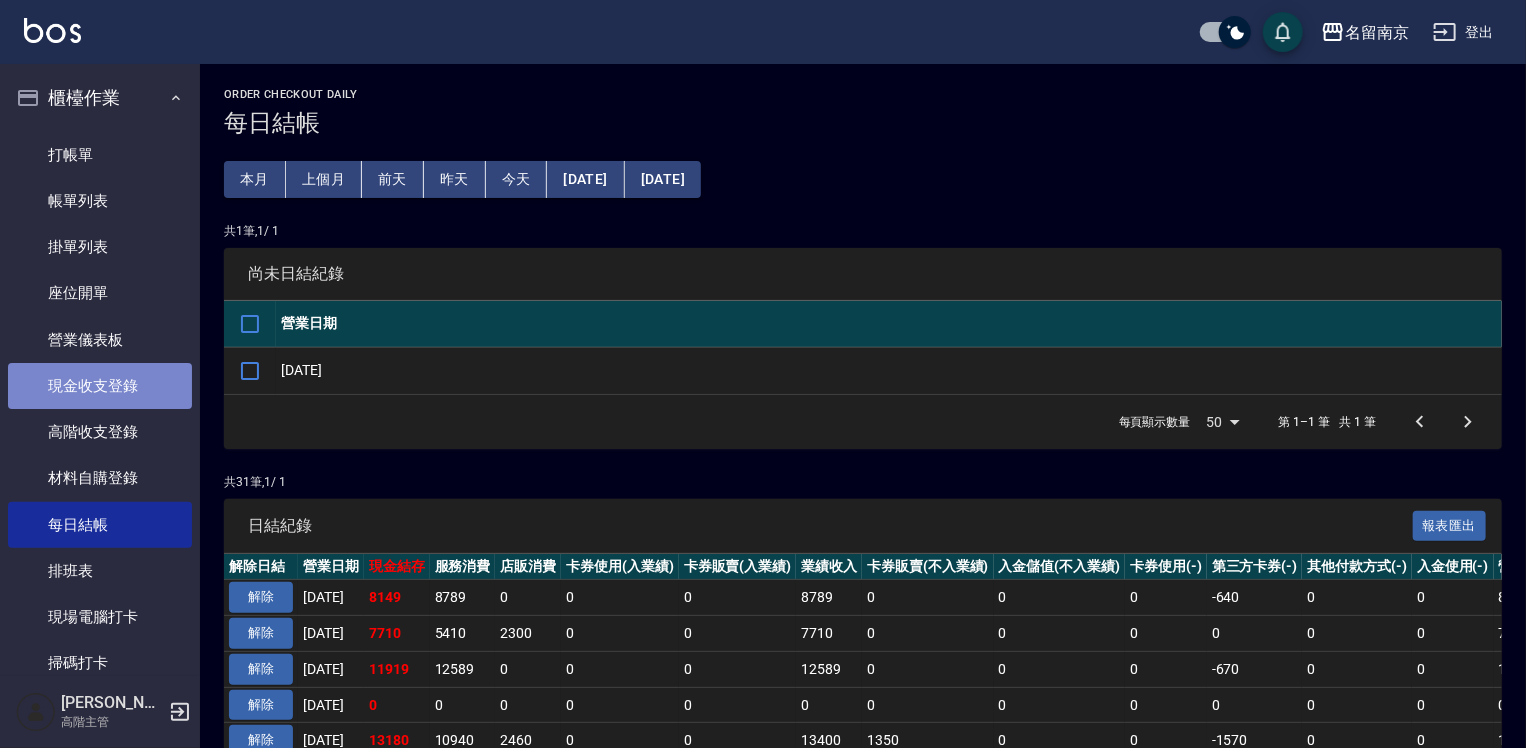 click on "現金收支登錄" at bounding box center (100, 386) 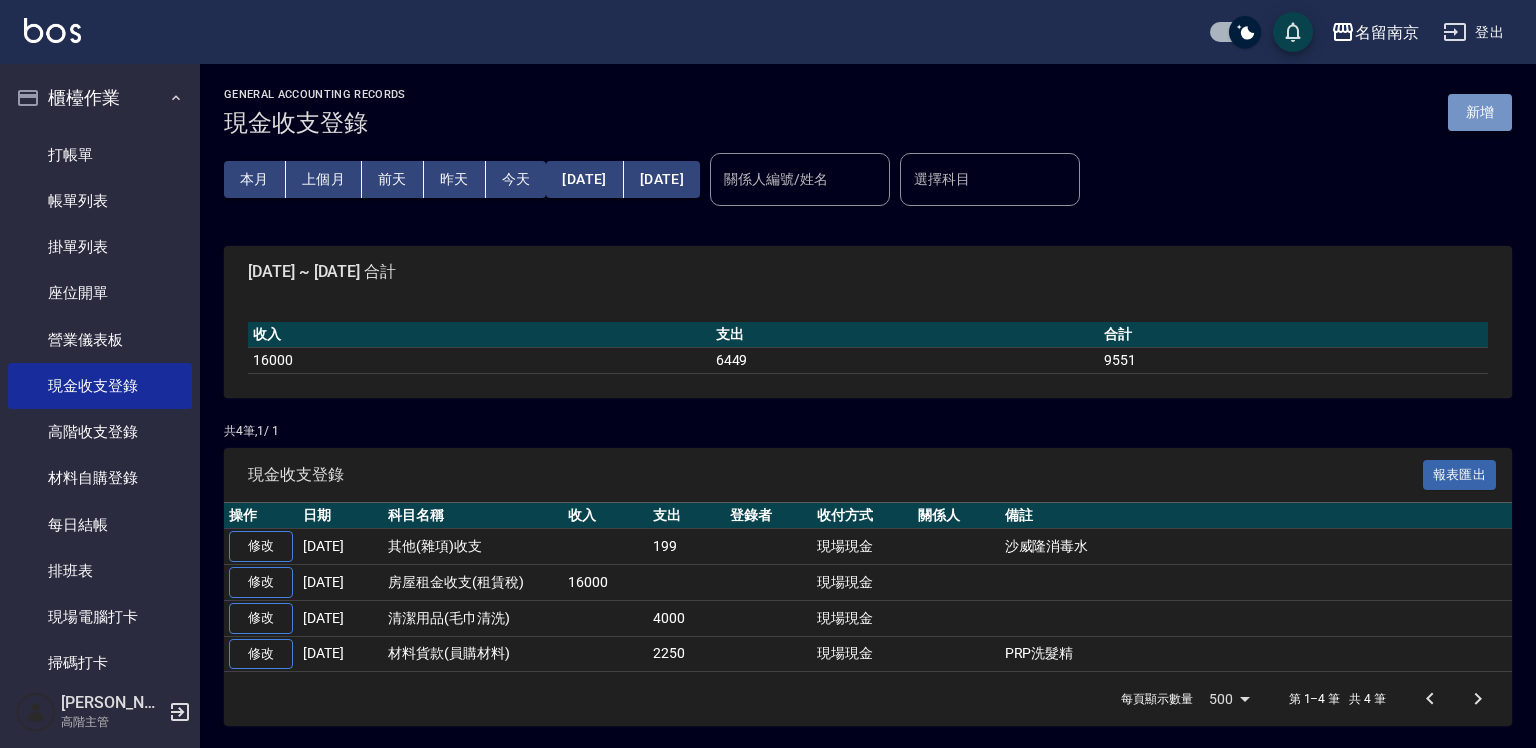 click on "新增" at bounding box center [1480, 112] 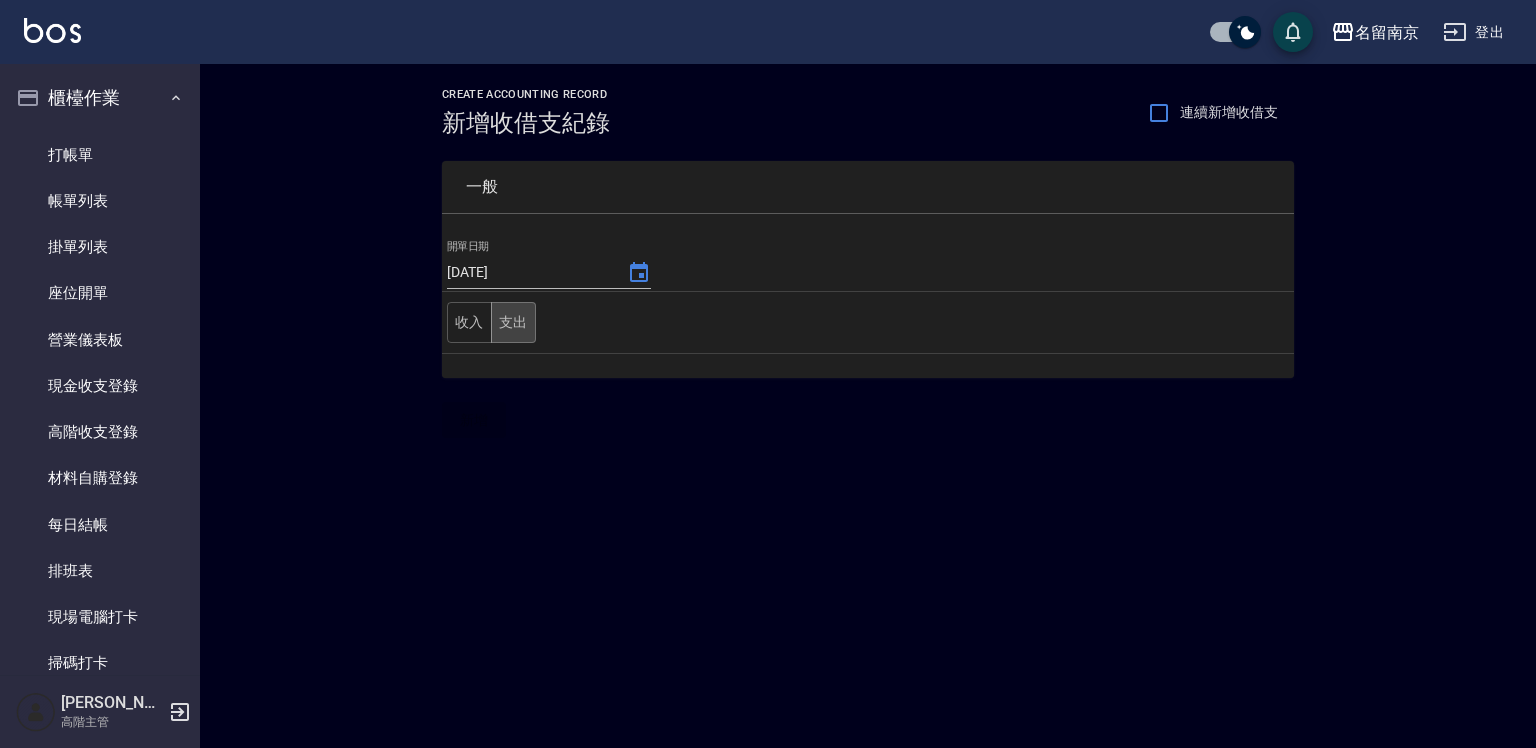 click on "支出" at bounding box center (513, 322) 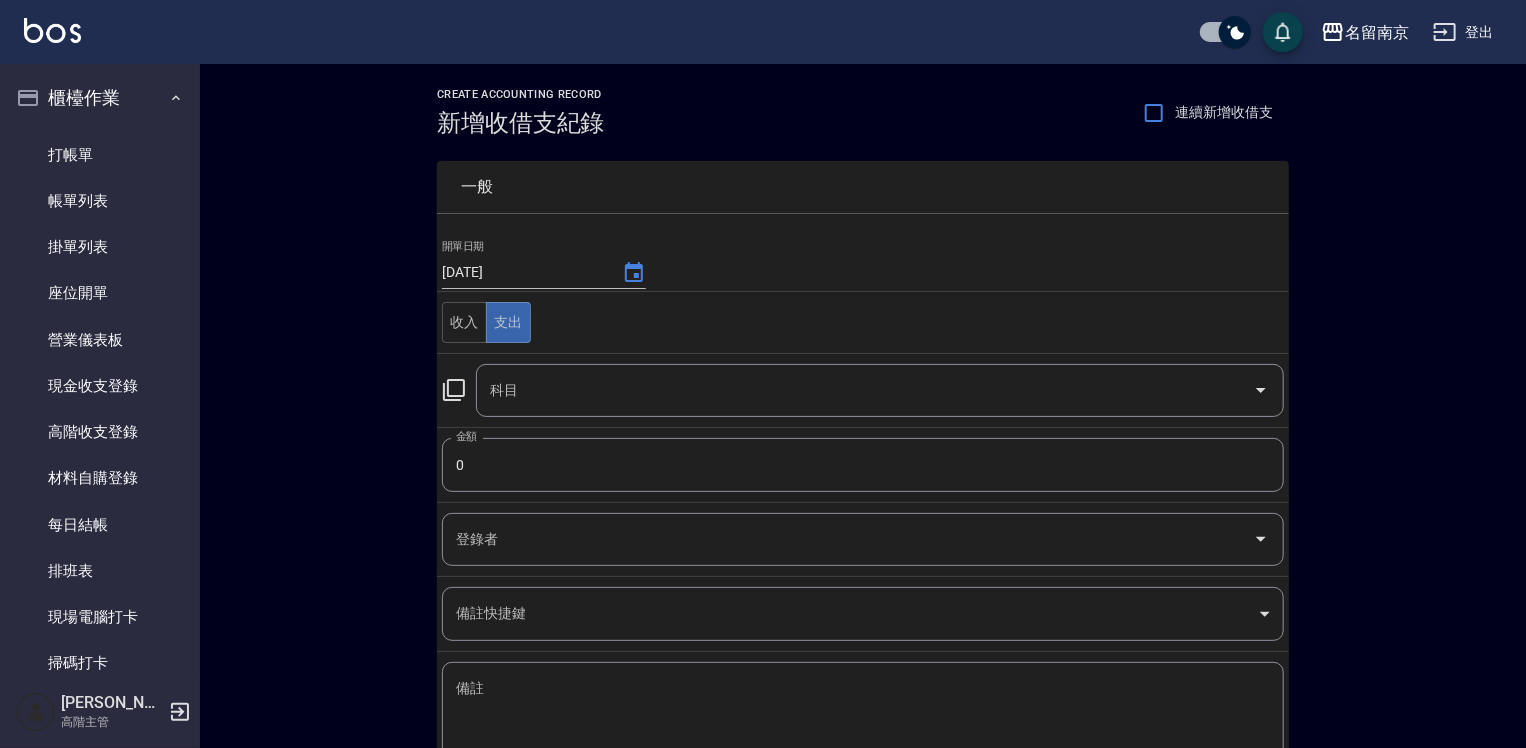 click 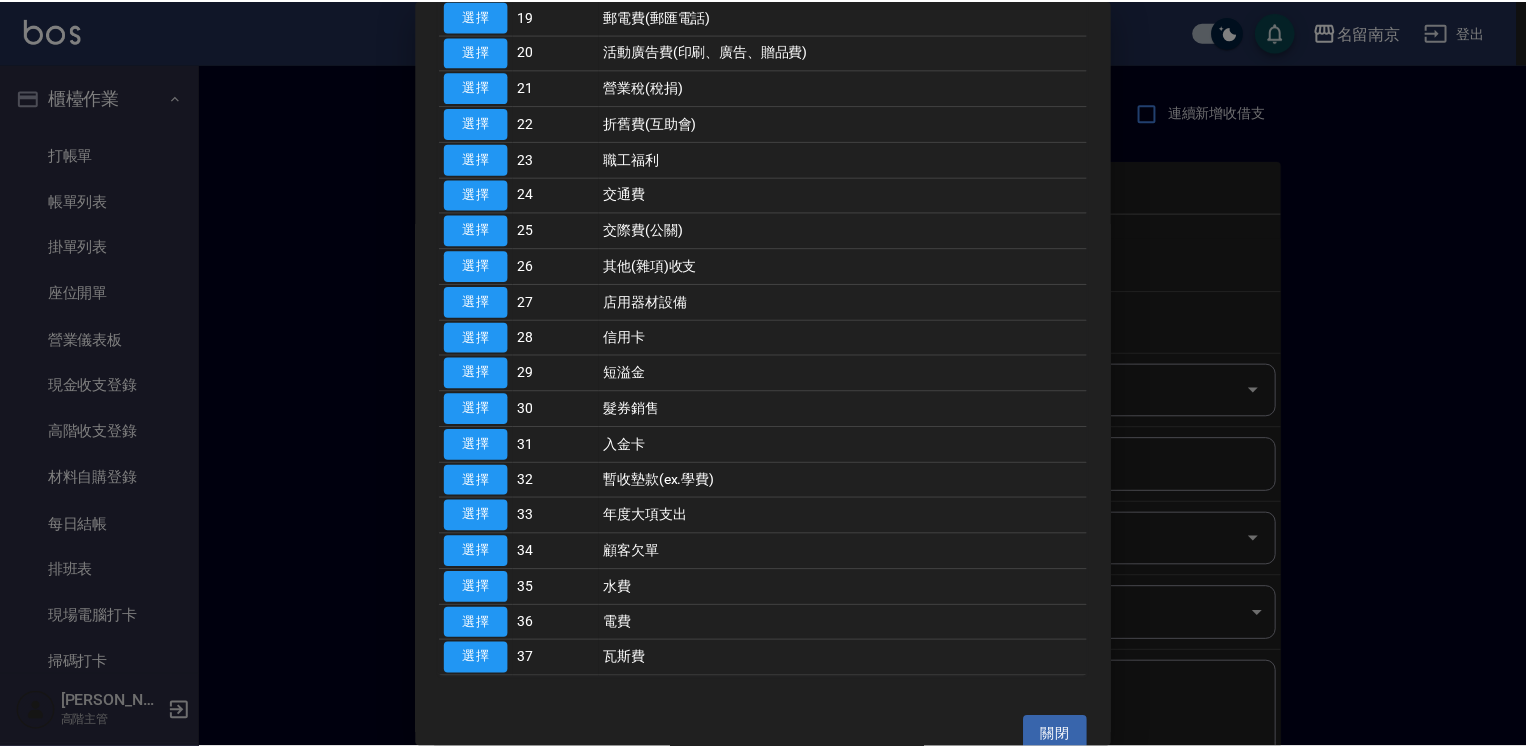 scroll, scrollTop: 700, scrollLeft: 0, axis: vertical 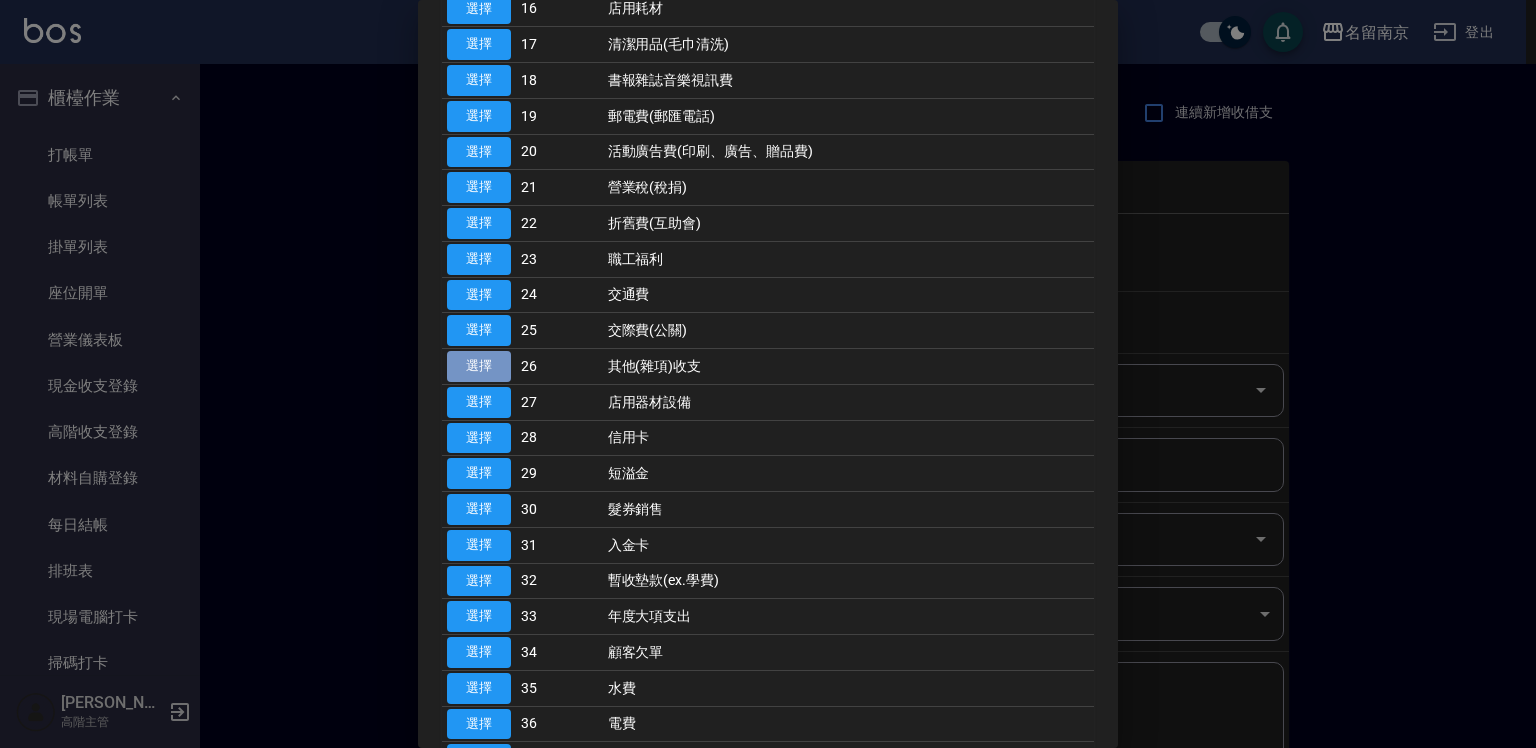 click on "選擇" at bounding box center [479, 366] 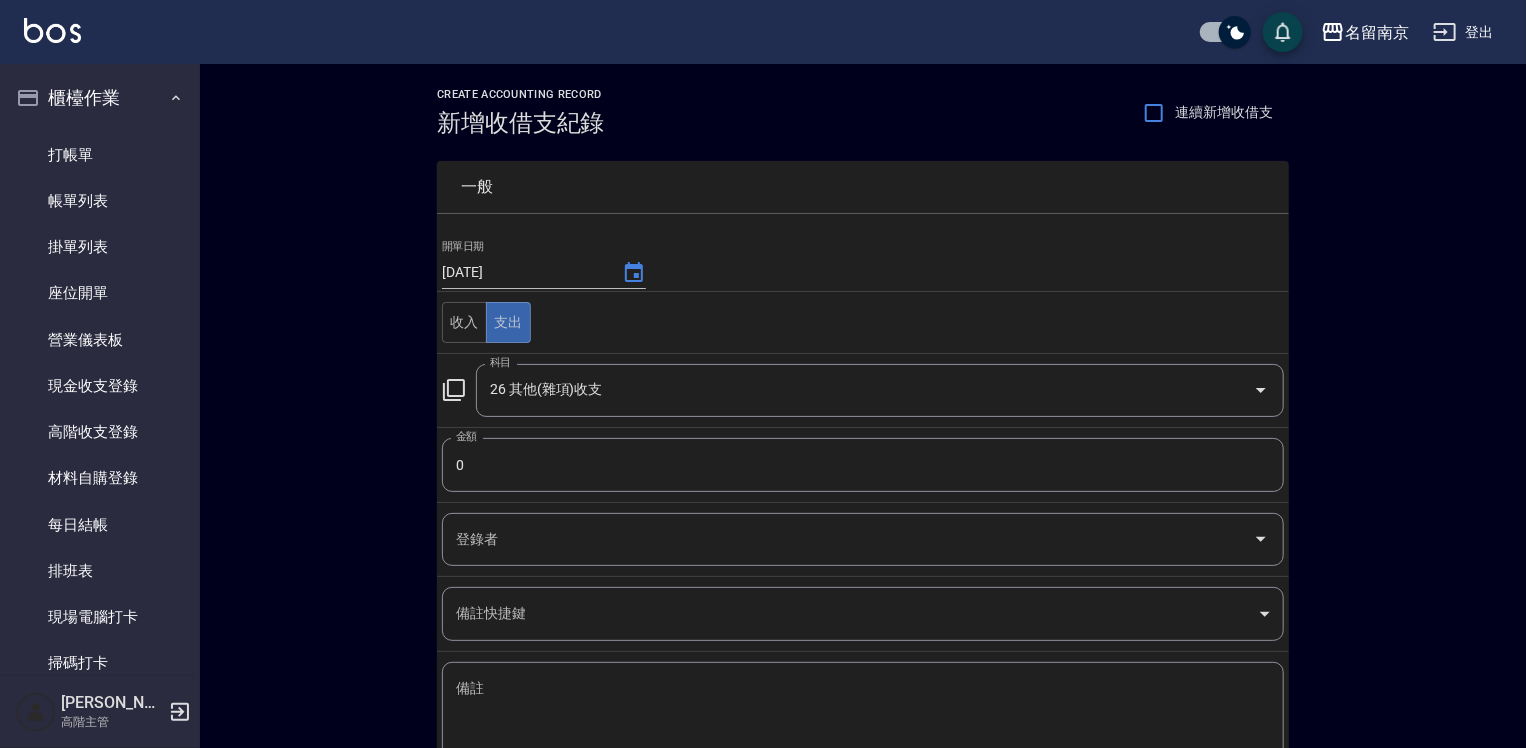 click on "0" at bounding box center (863, 465) 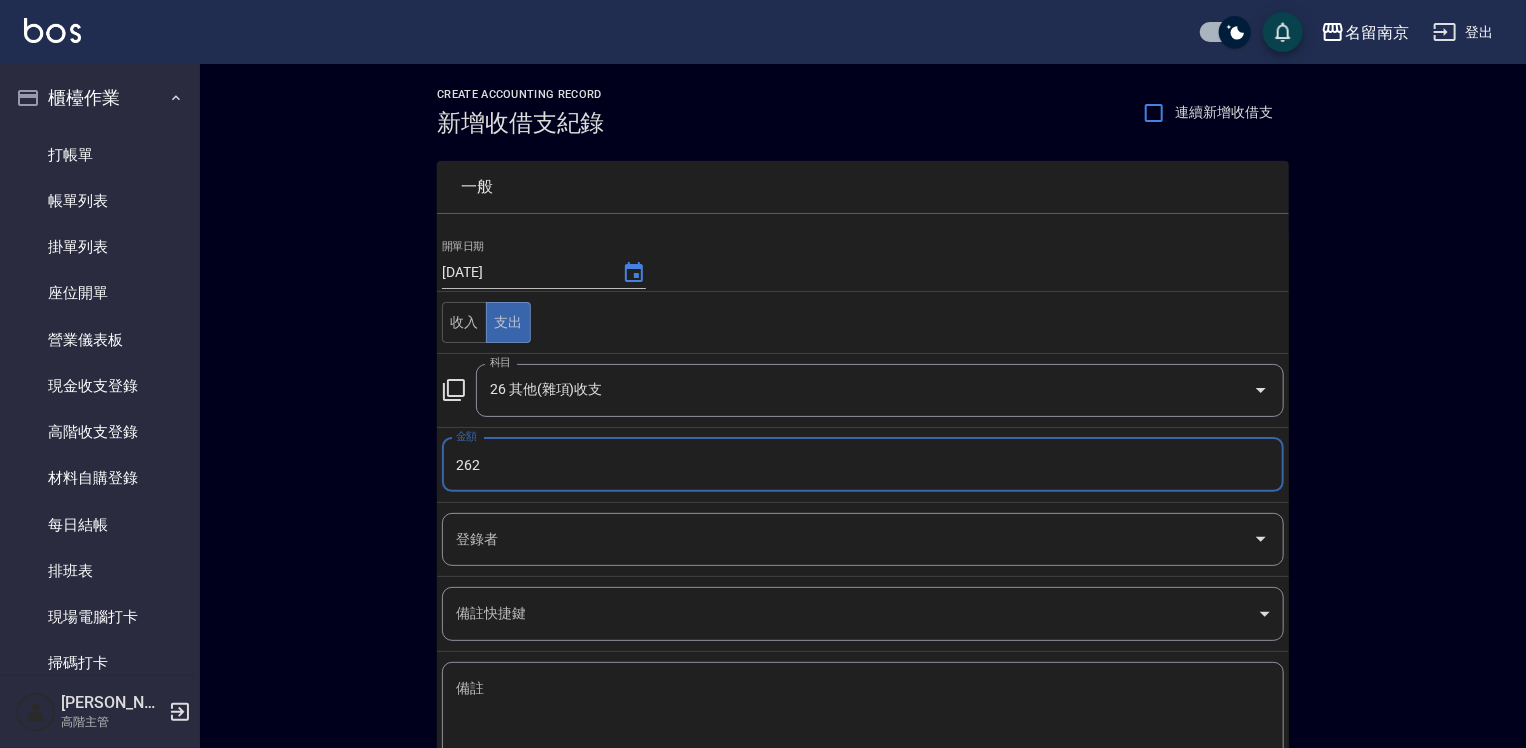 type on "262" 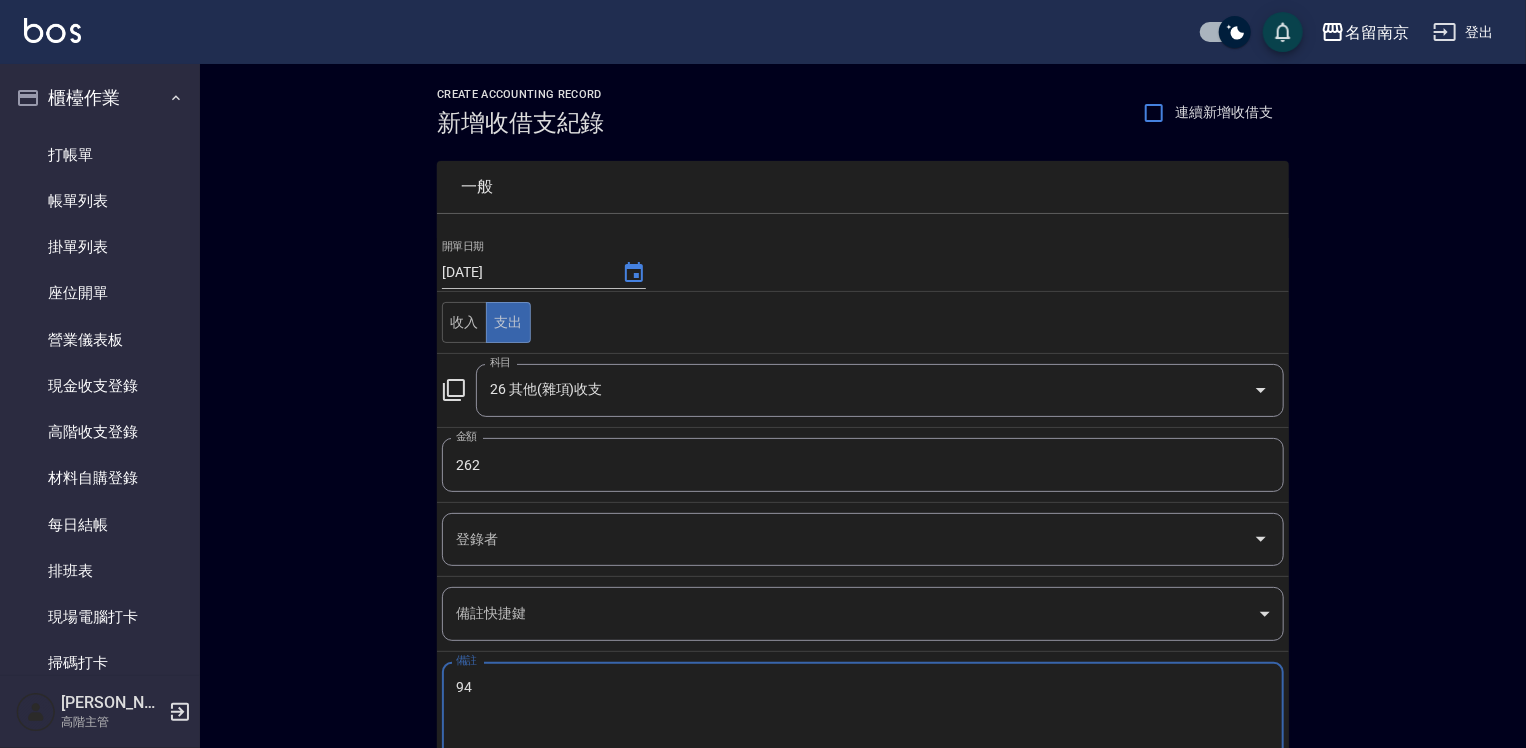type on "4" 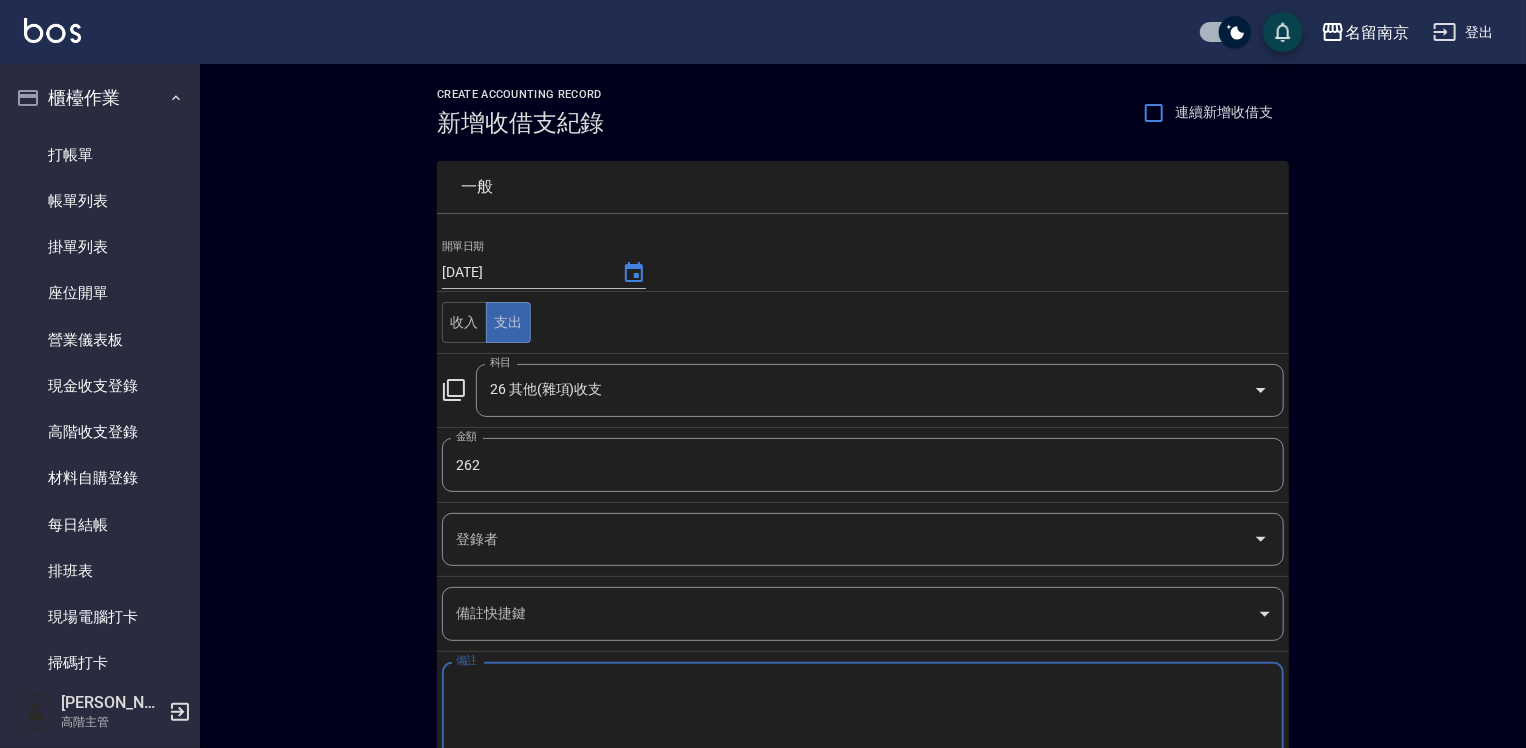 click on "備註" at bounding box center (863, 713) 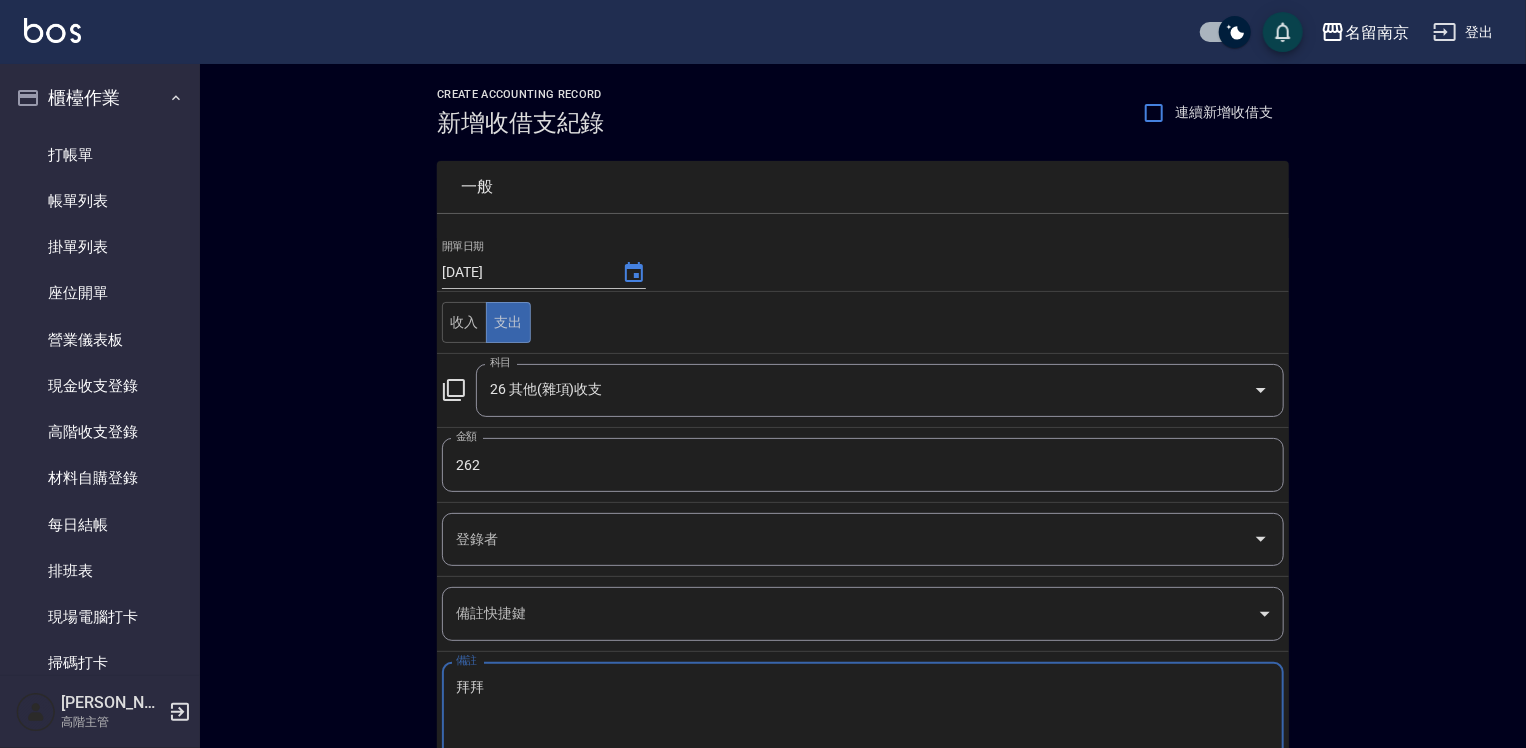 scroll, scrollTop: 132, scrollLeft: 0, axis: vertical 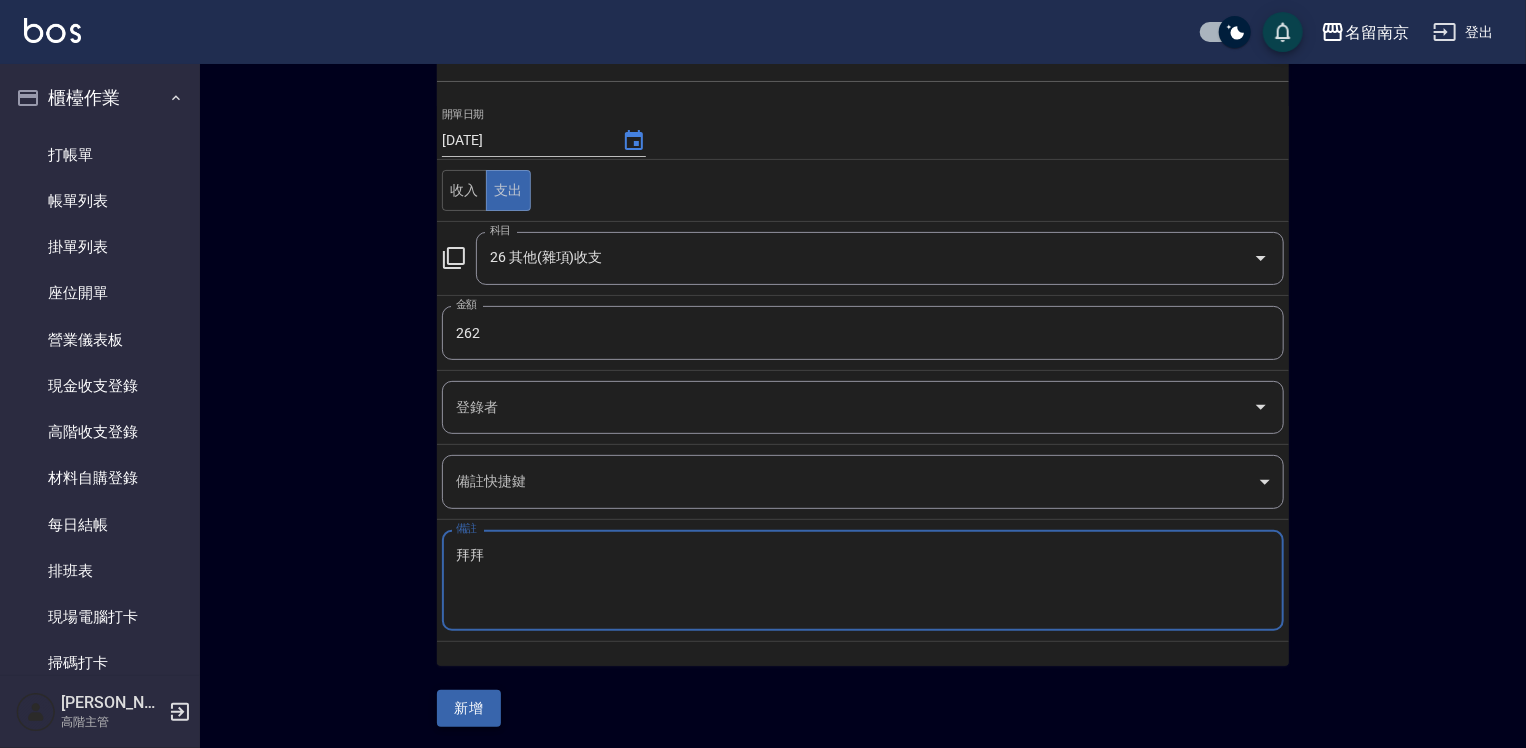 type on "拜拜" 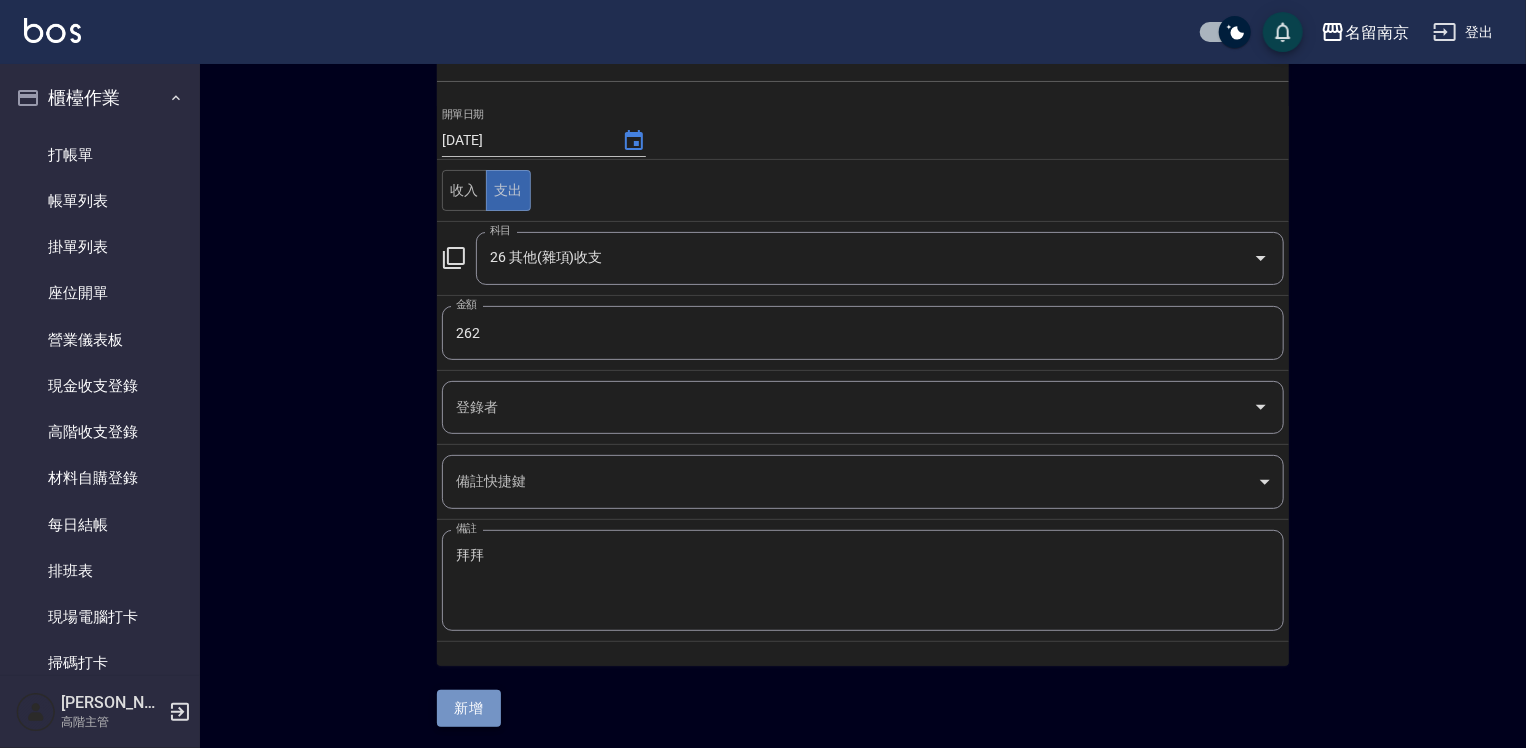 click on "新增" at bounding box center (469, 708) 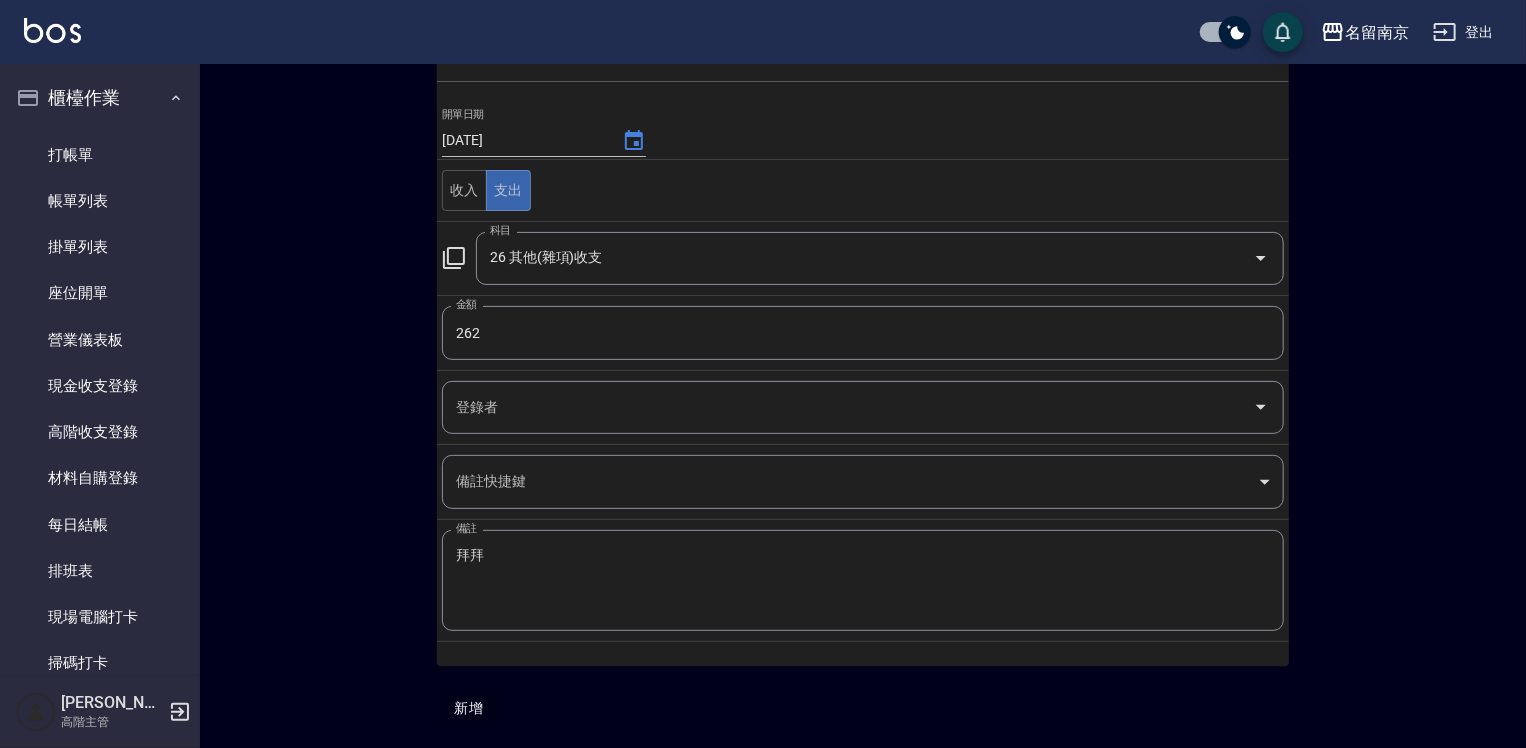 scroll, scrollTop: 0, scrollLeft: 0, axis: both 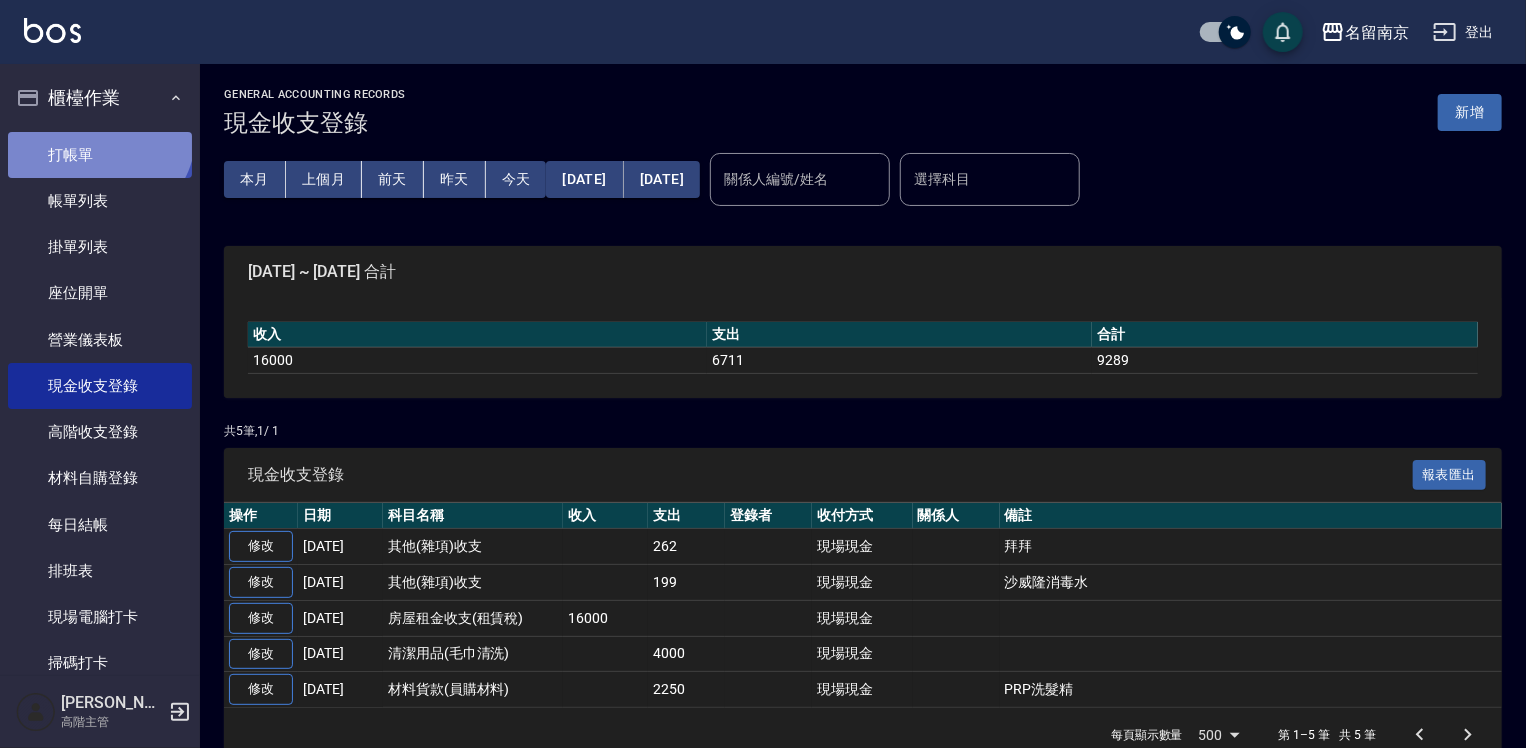 click on "打帳單" at bounding box center (100, 155) 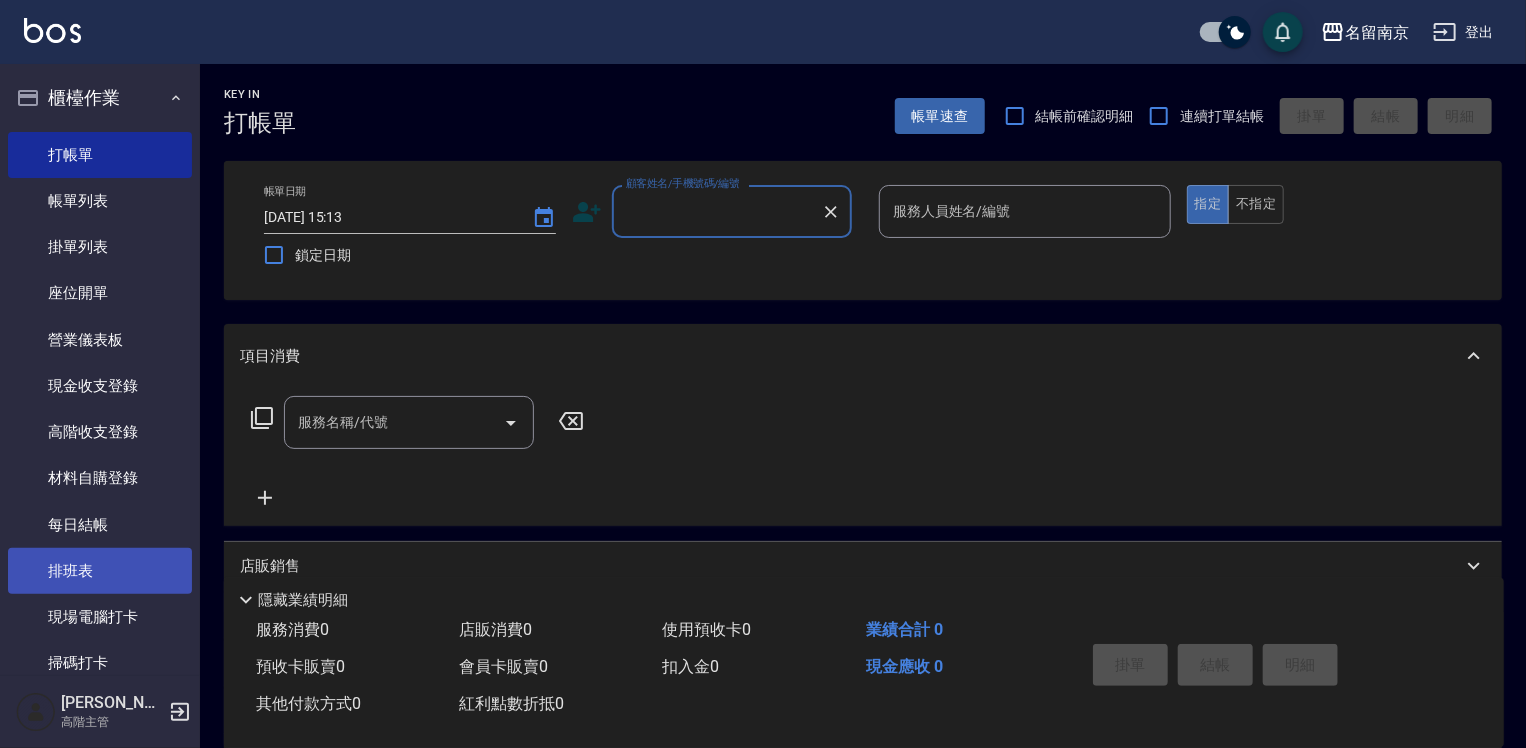 scroll, scrollTop: 400, scrollLeft: 0, axis: vertical 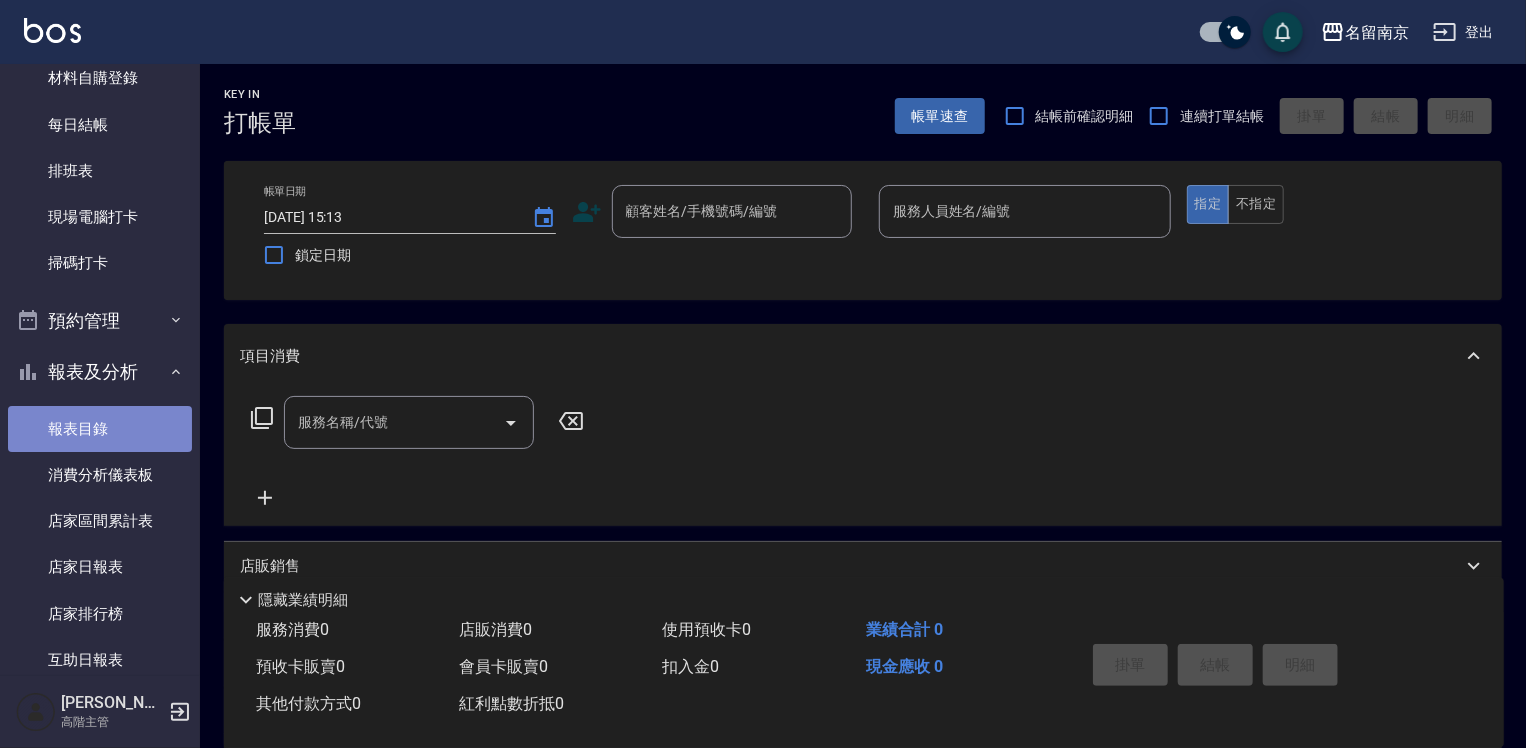 click on "報表目錄" at bounding box center [100, 429] 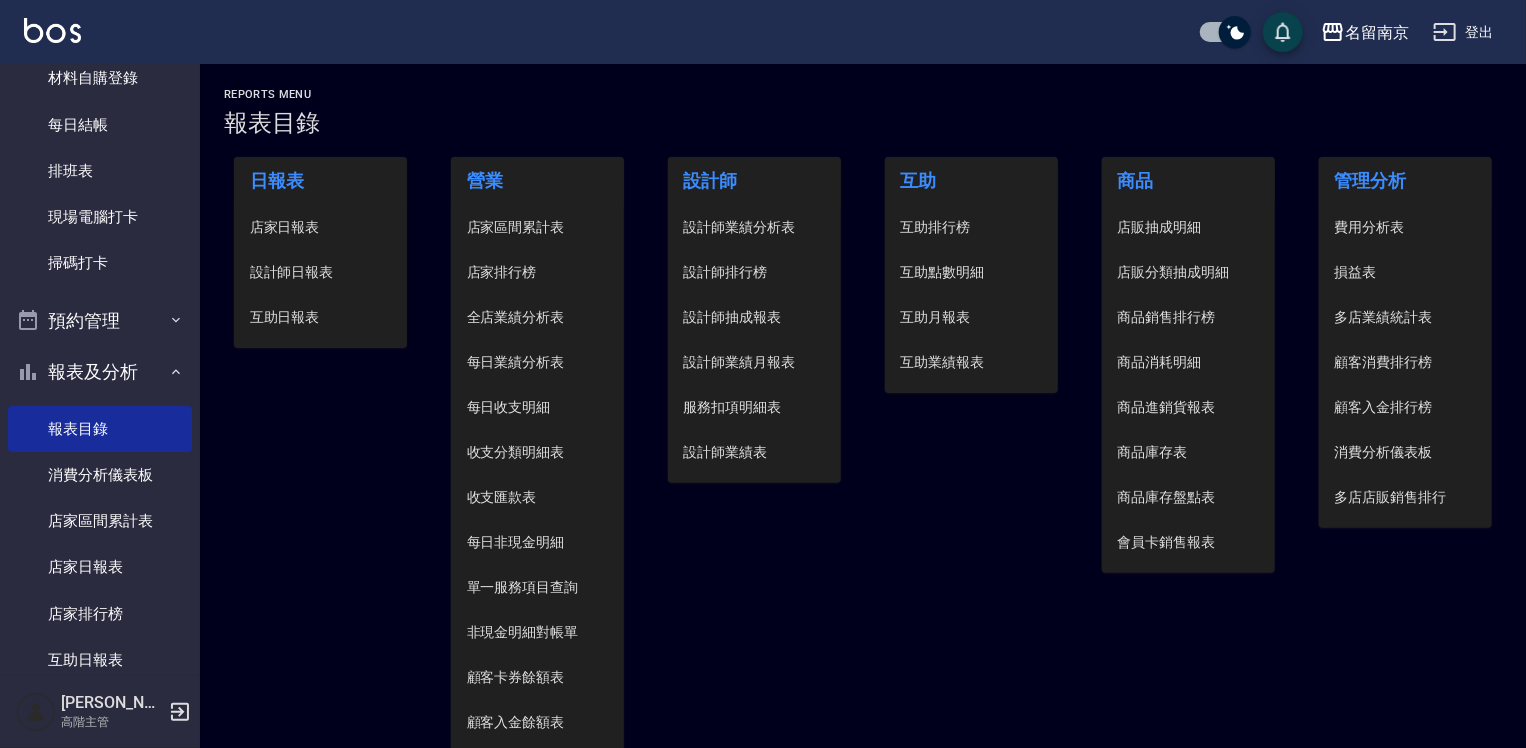click on "設計師日報表" at bounding box center [321, 272] 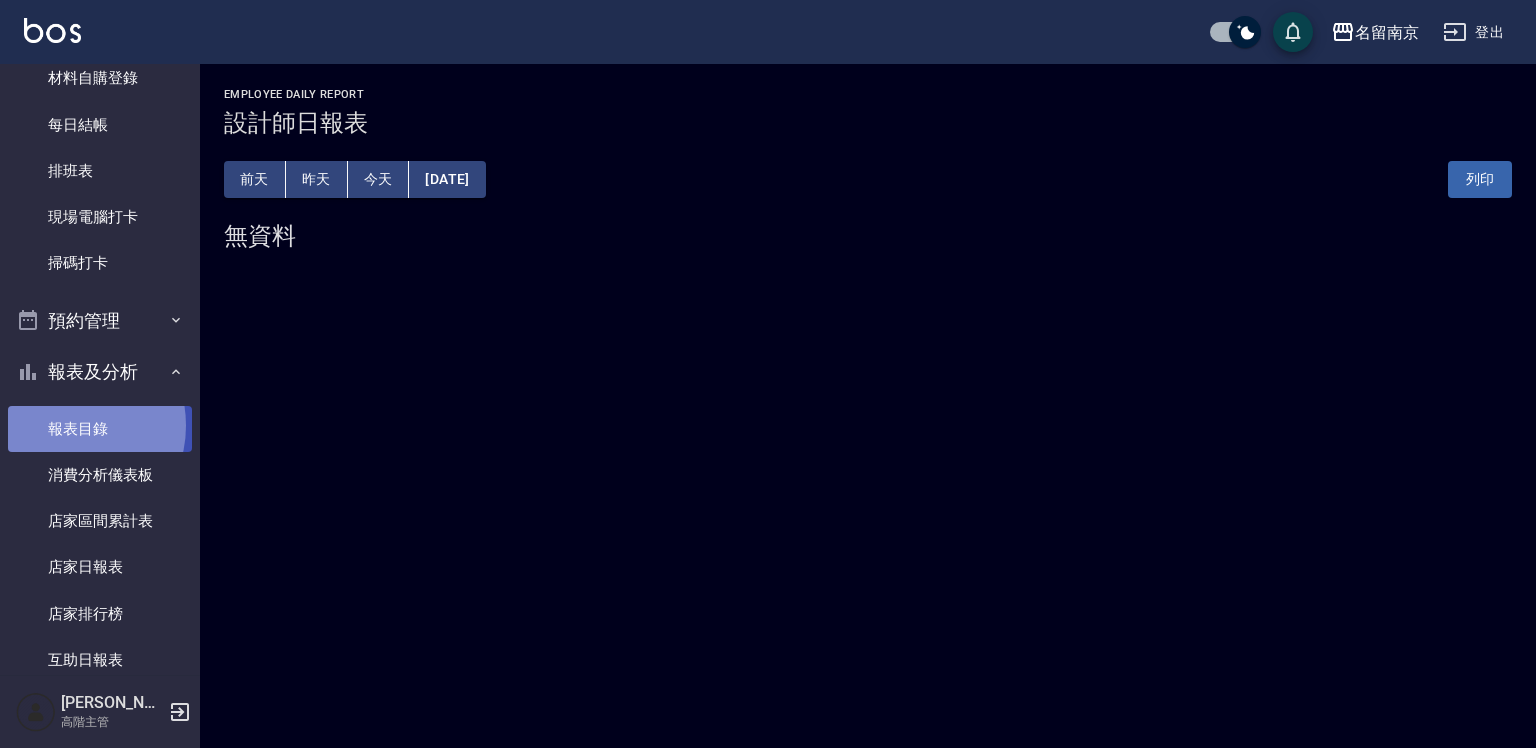 click on "報表目錄" at bounding box center (100, 429) 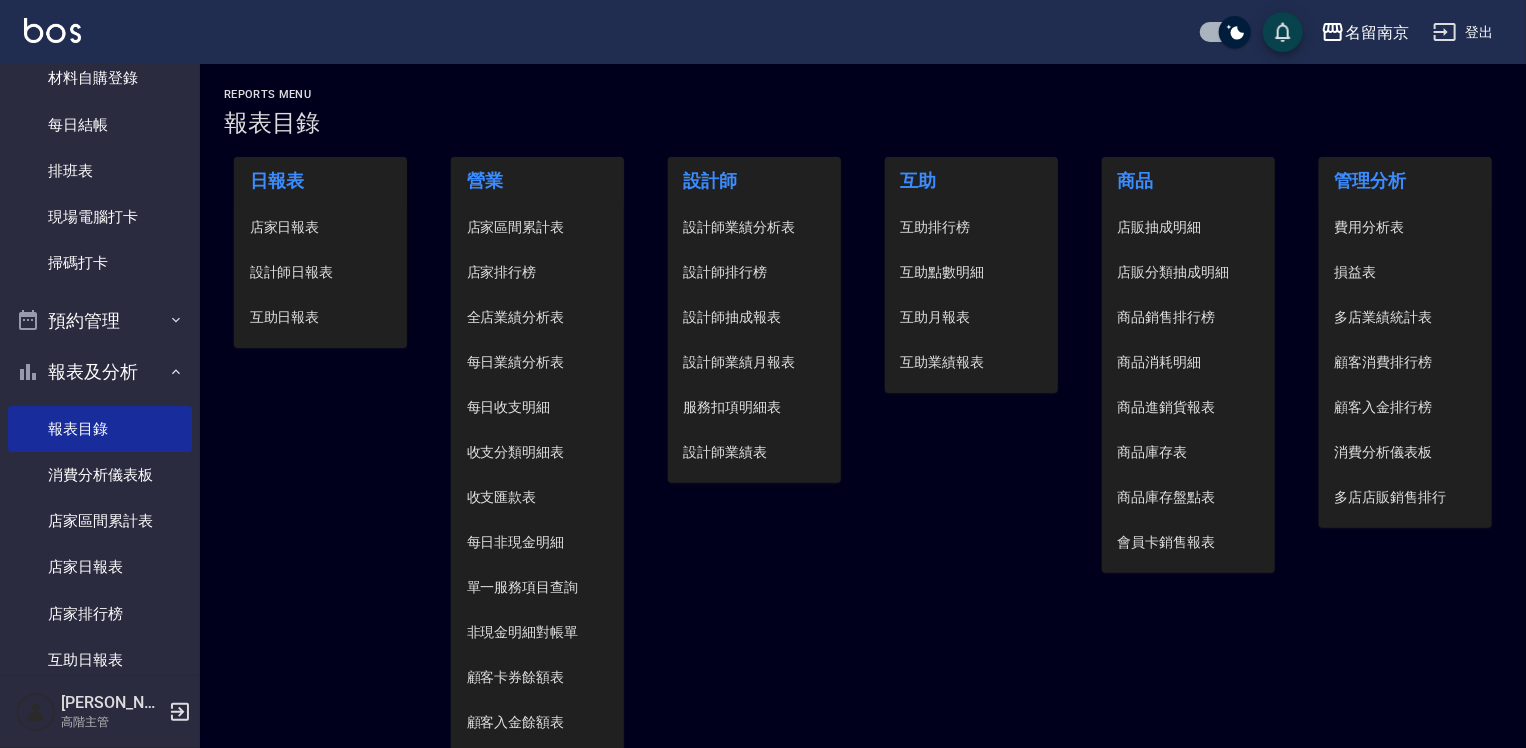 click on "設計師日報表" at bounding box center (321, 272) 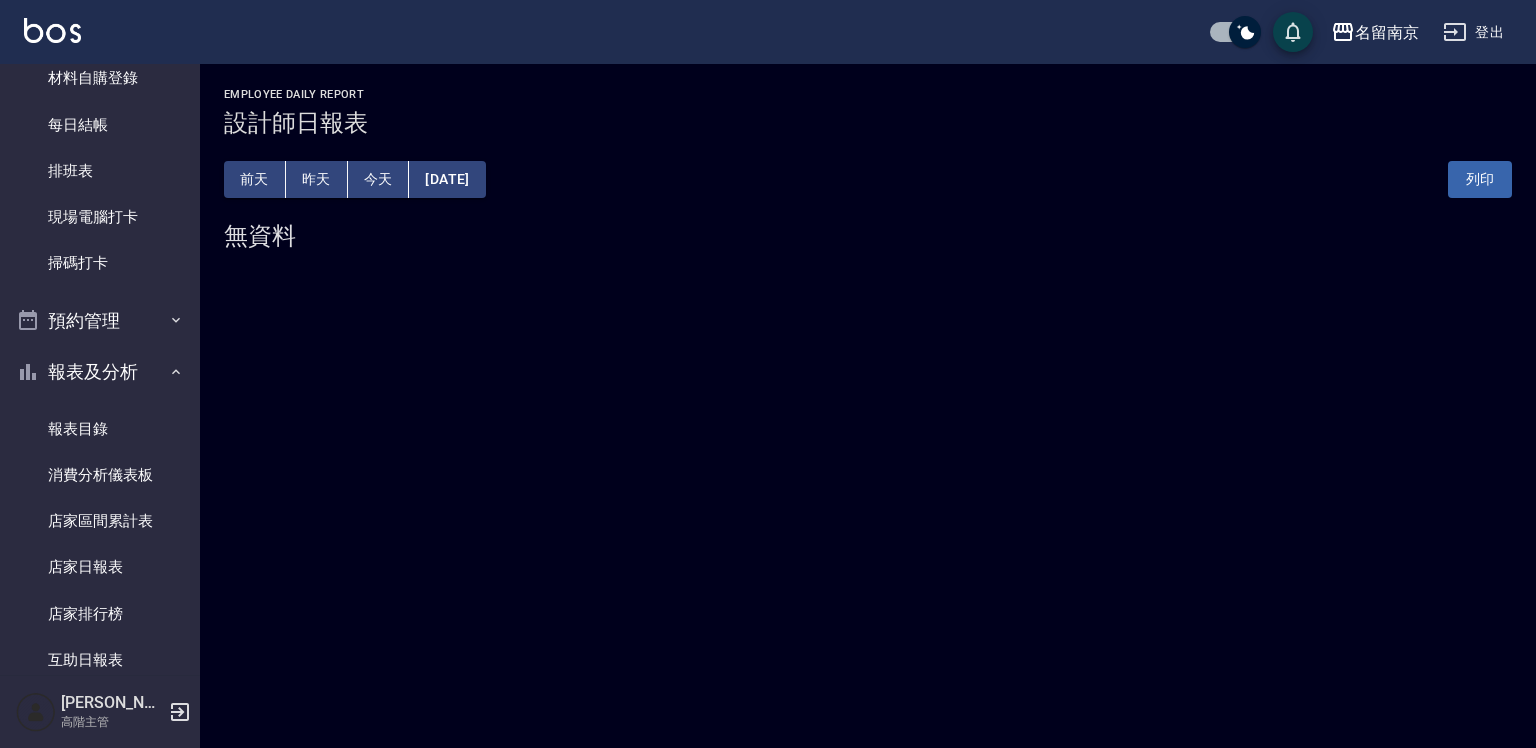 click on "[DATE]" at bounding box center (447, 179) 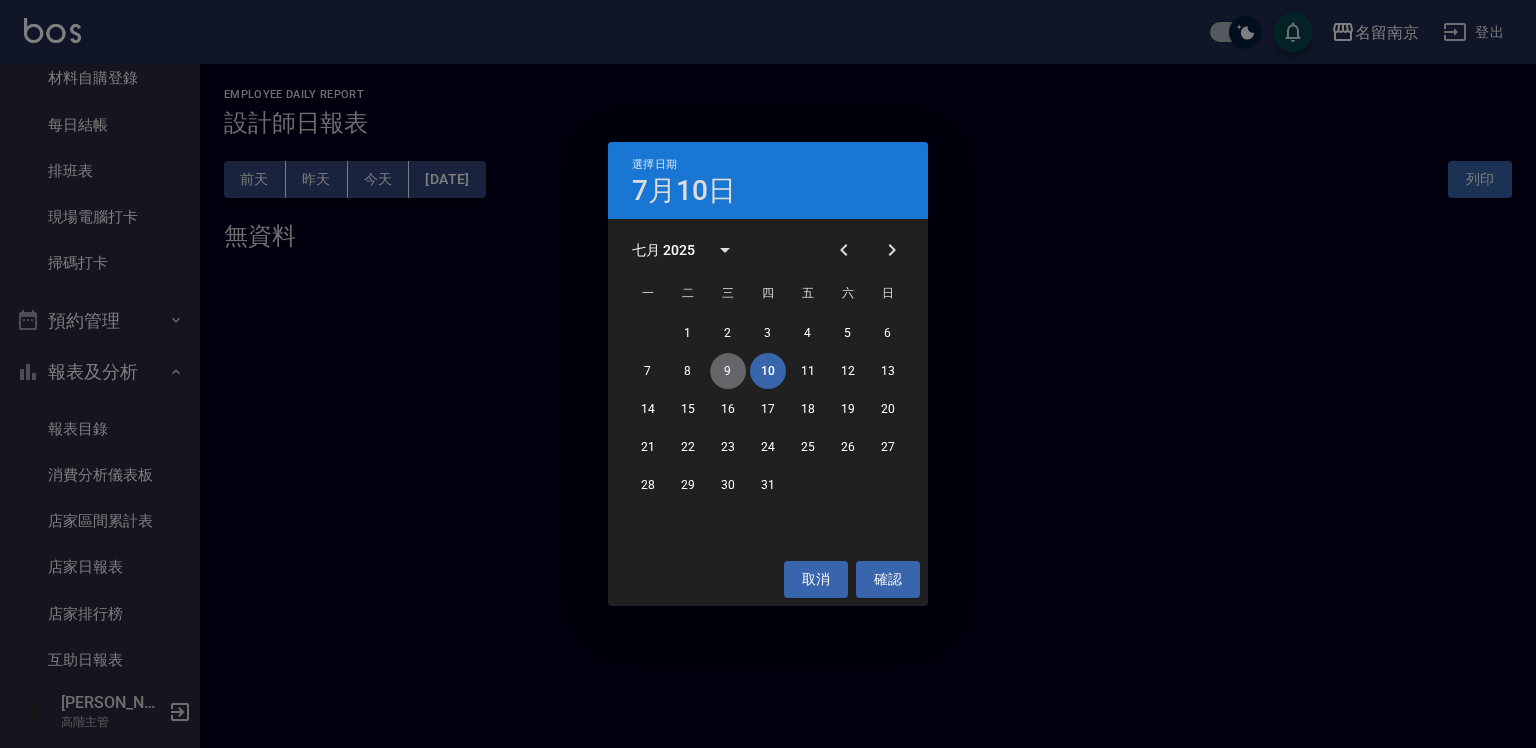 click on "9" at bounding box center (728, 371) 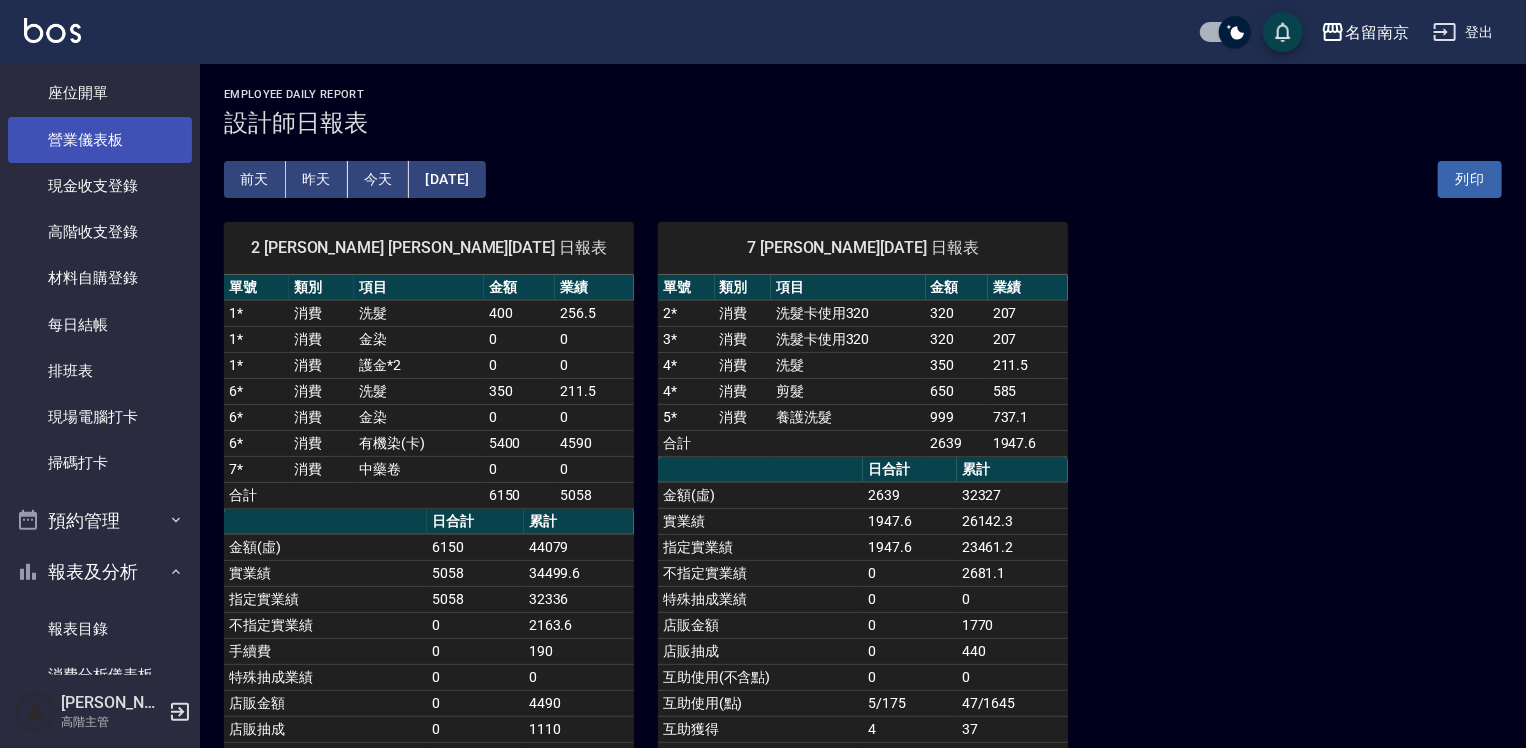 scroll, scrollTop: 0, scrollLeft: 0, axis: both 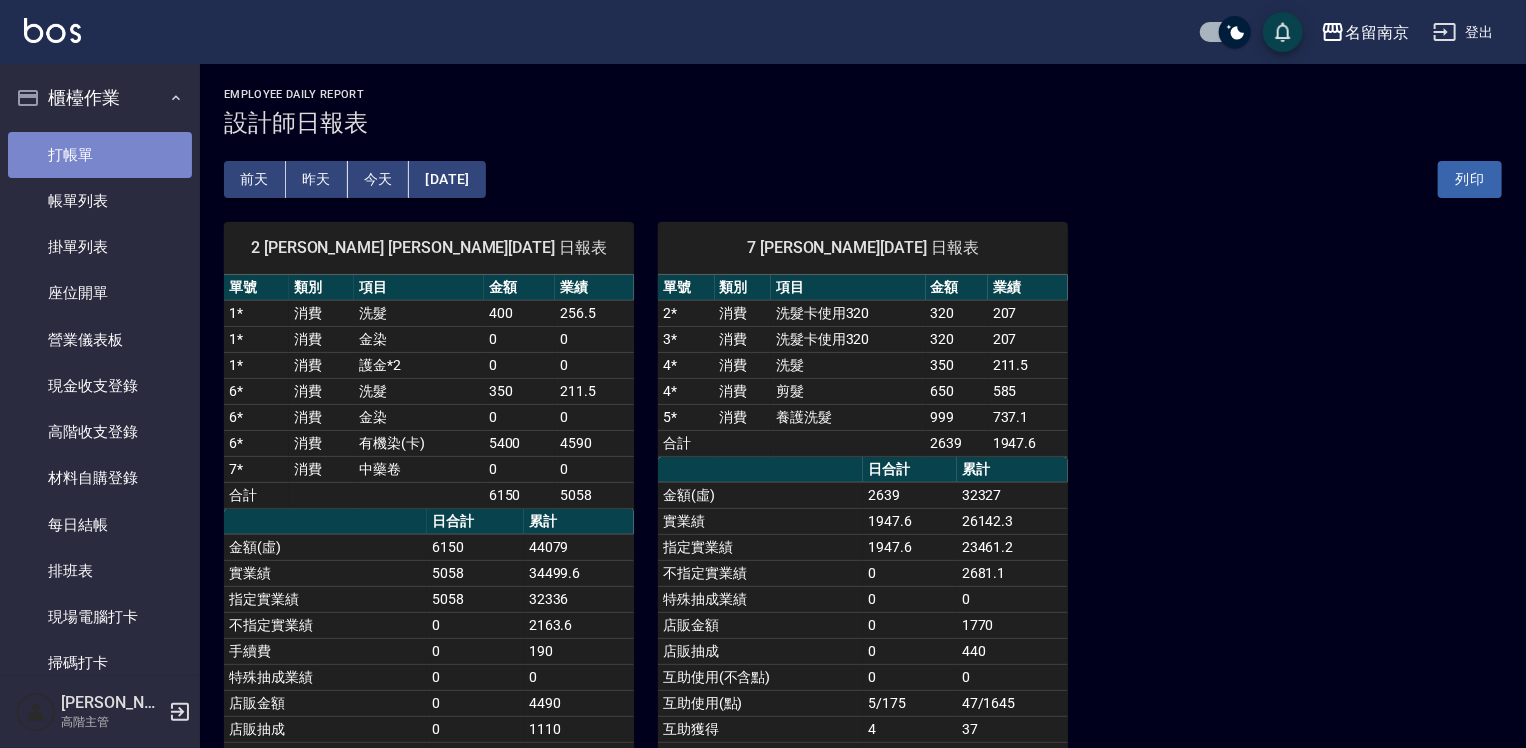 drag, startPoint x: 103, startPoint y: 152, endPoint x: 140, endPoint y: 152, distance: 37 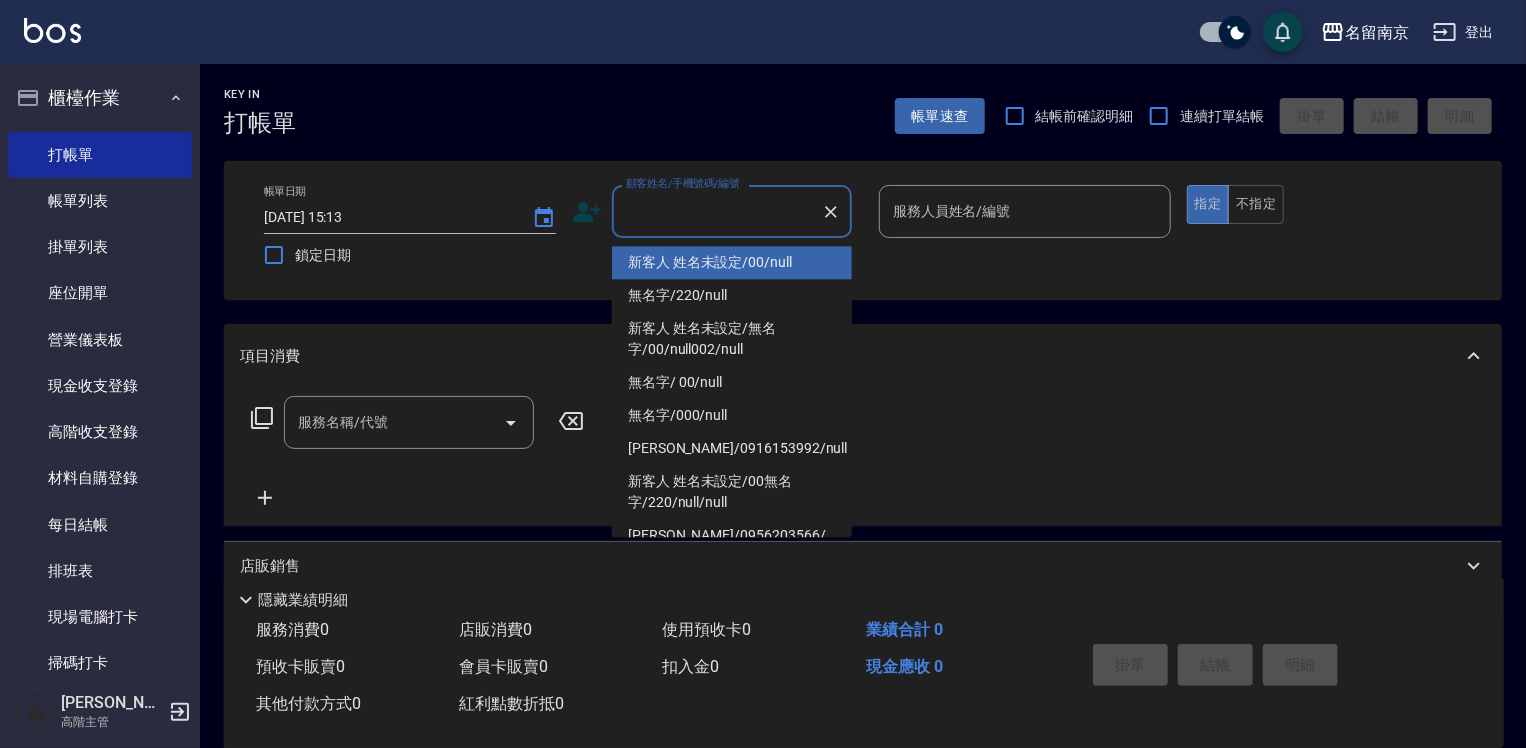 click on "顧客姓名/手機號碼/編號" at bounding box center (717, 211) 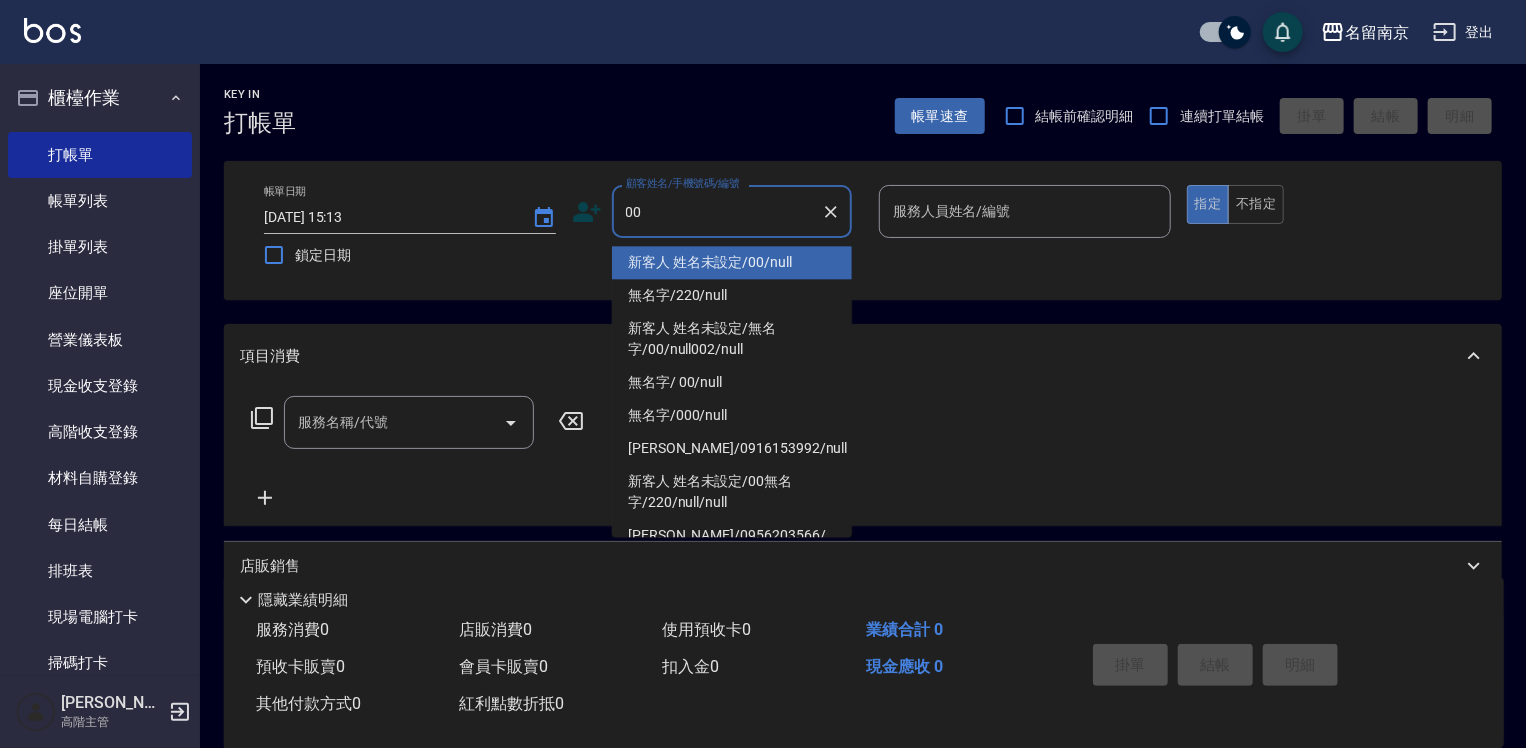 type on "新客人 姓名未設定/00/null" 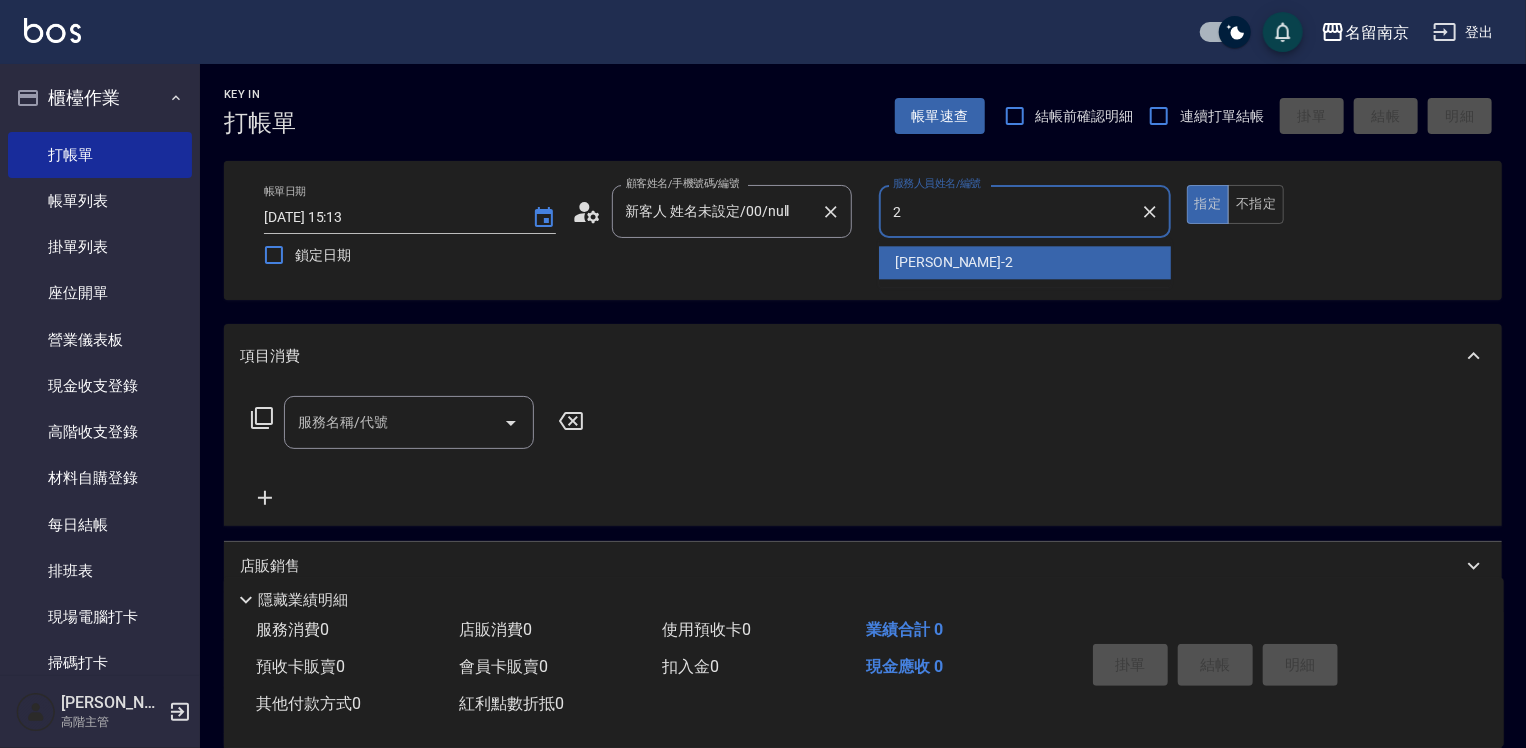 type on "[PERSON_NAME]-2" 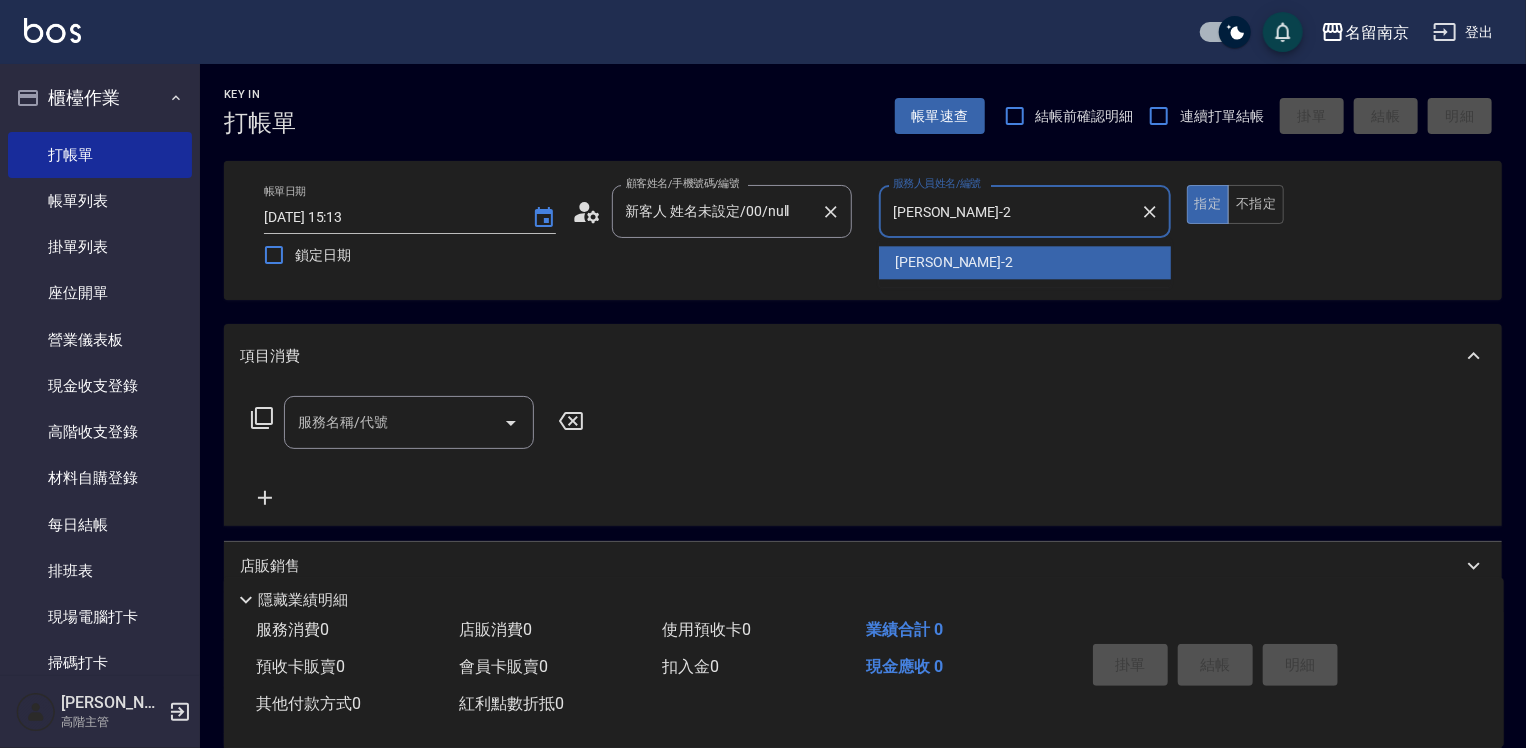 type on "true" 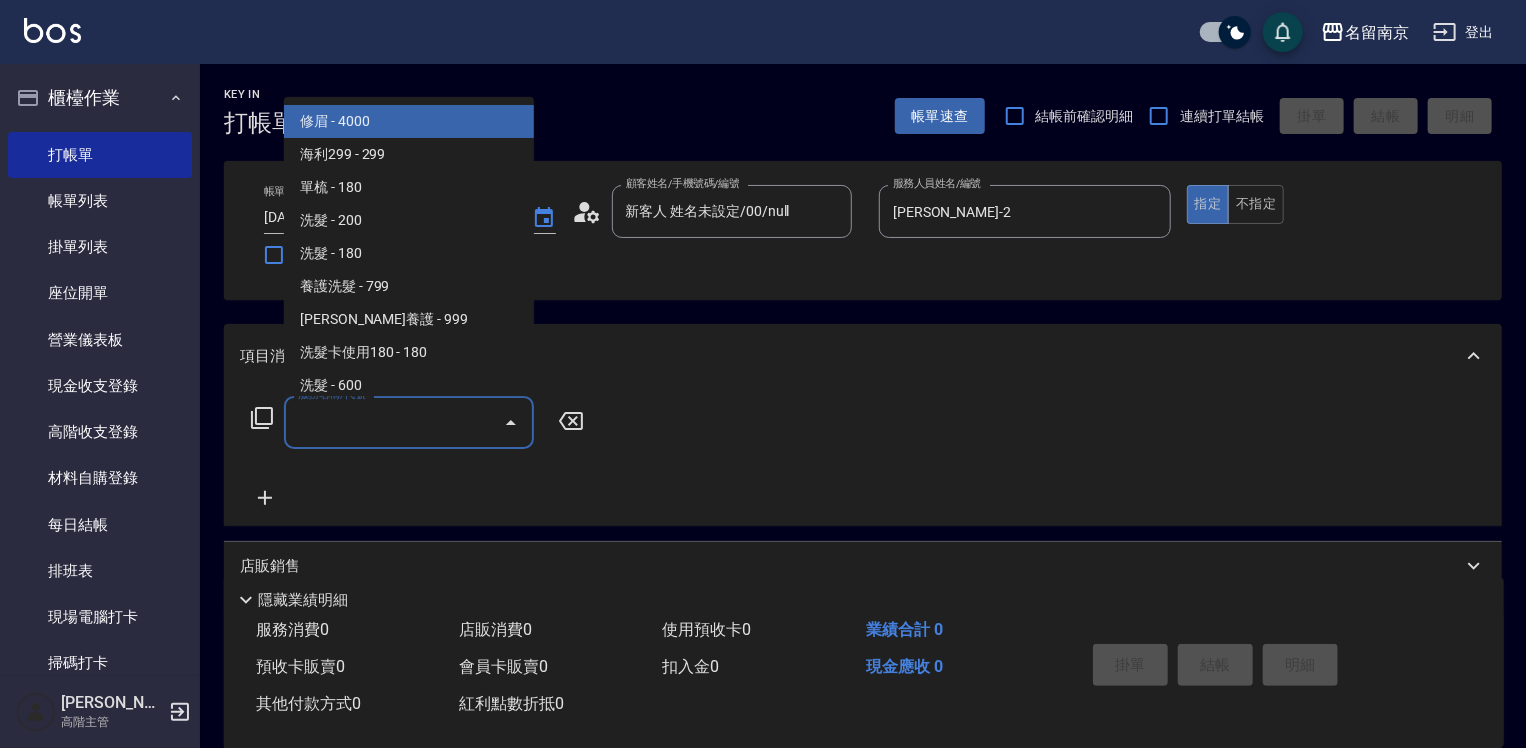 click on "服務名稱/代號" at bounding box center (394, 422) 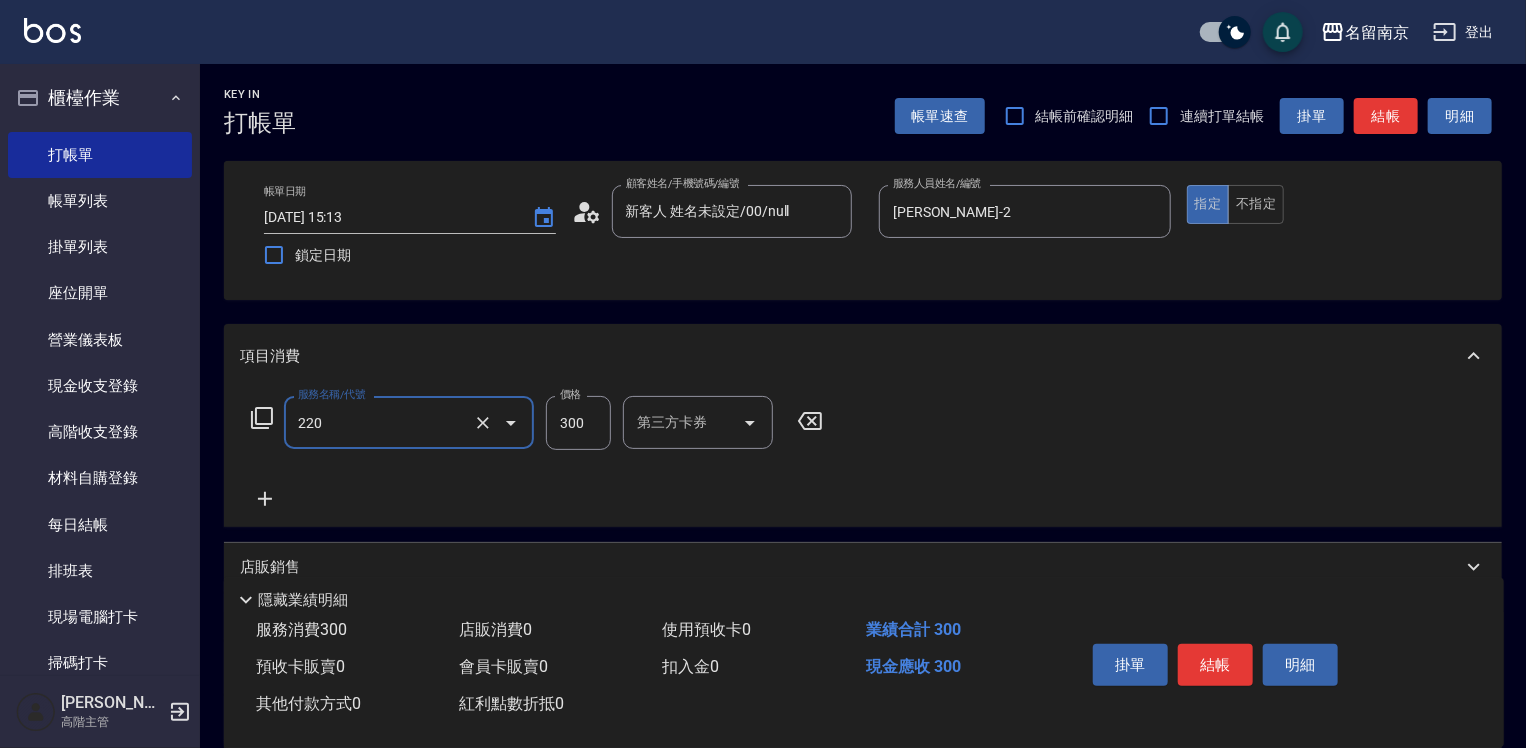 type on "洗髮(220)" 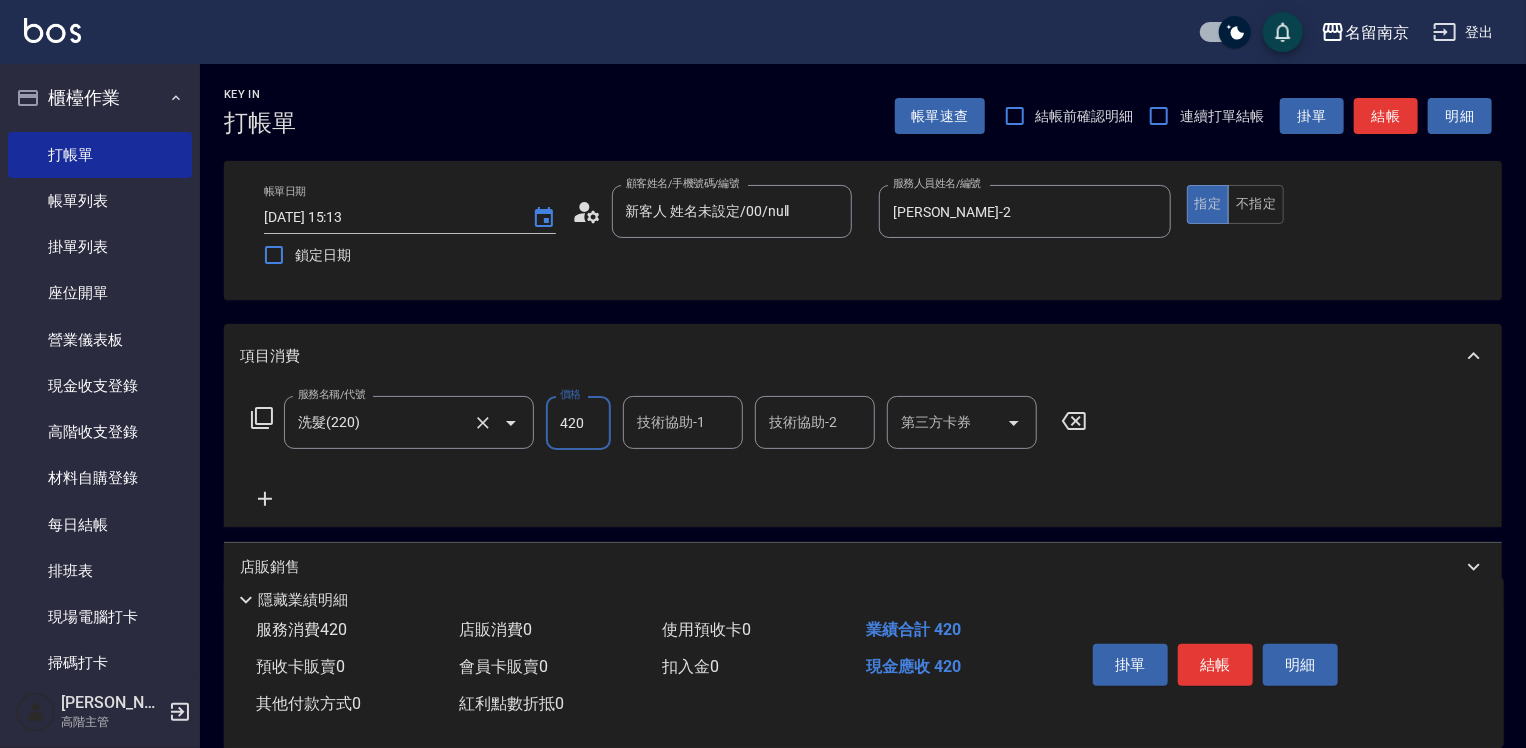 type on "420" 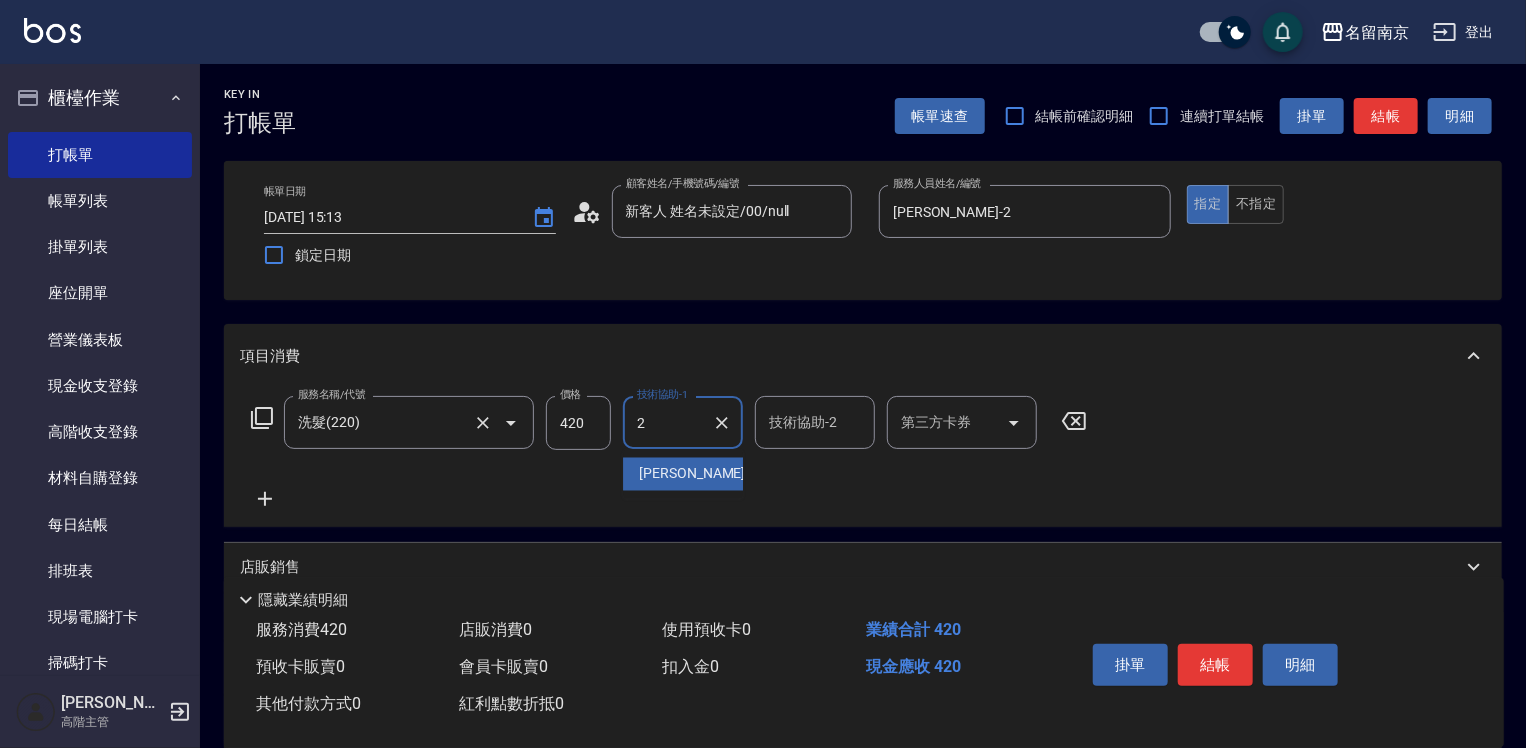 type on "[PERSON_NAME]-2" 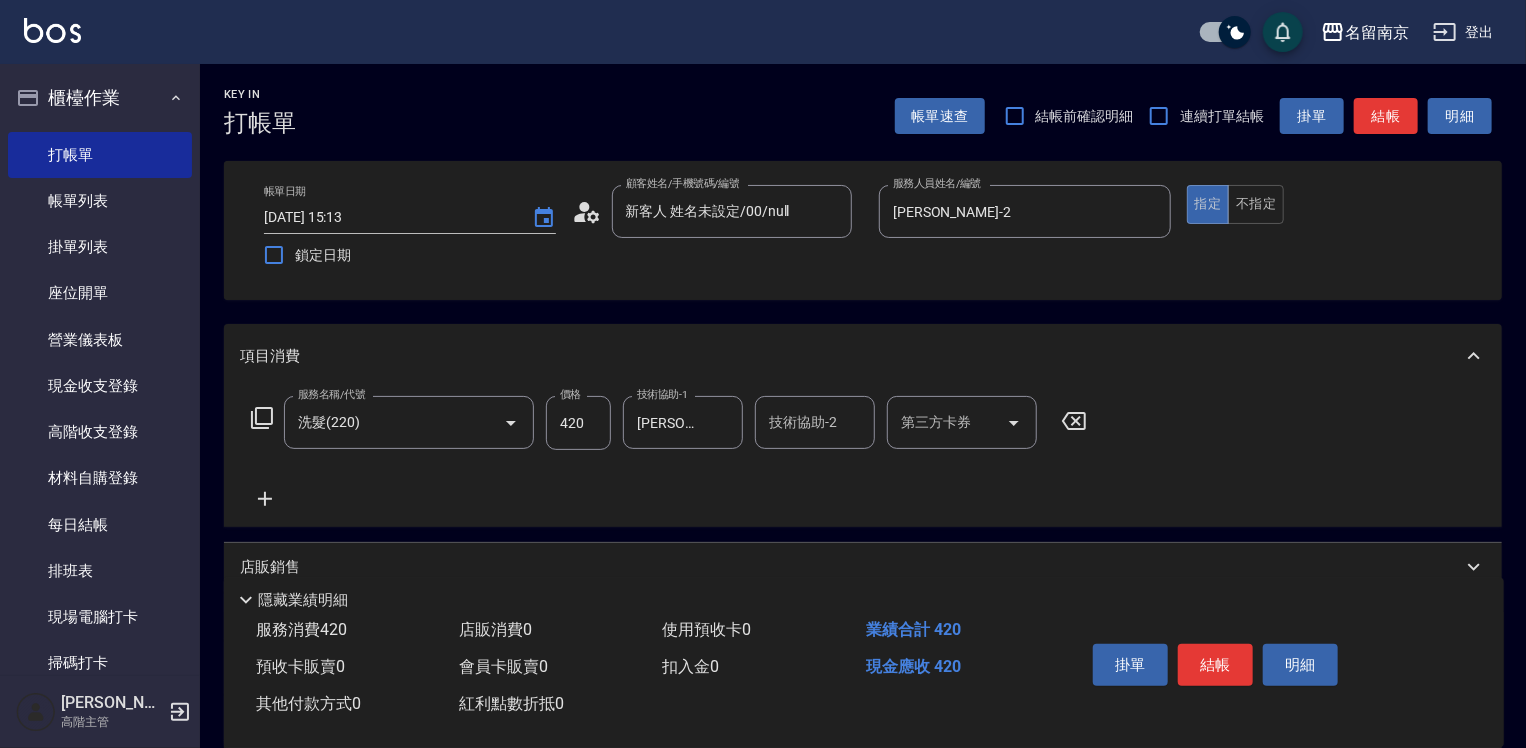 click 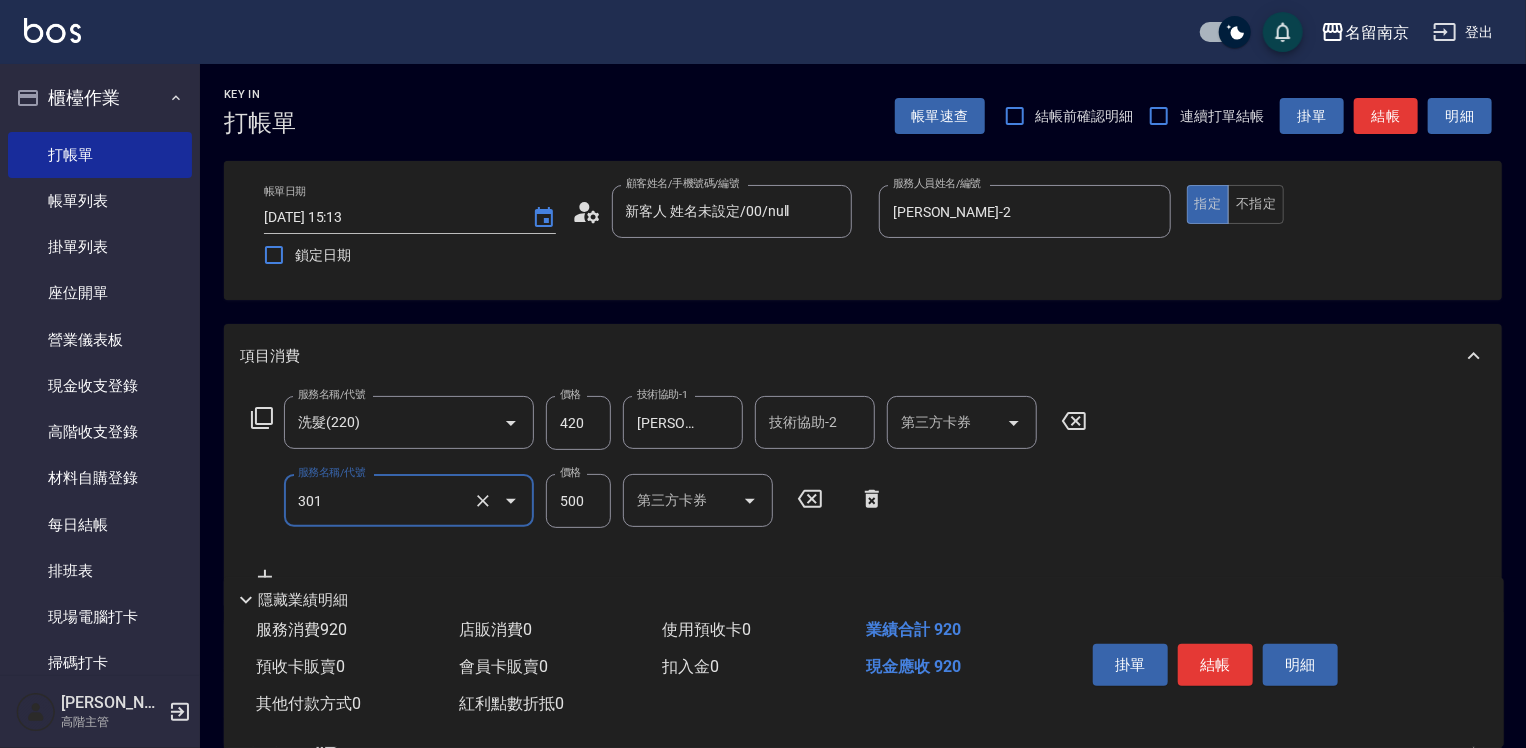 type on "剪髮(301)" 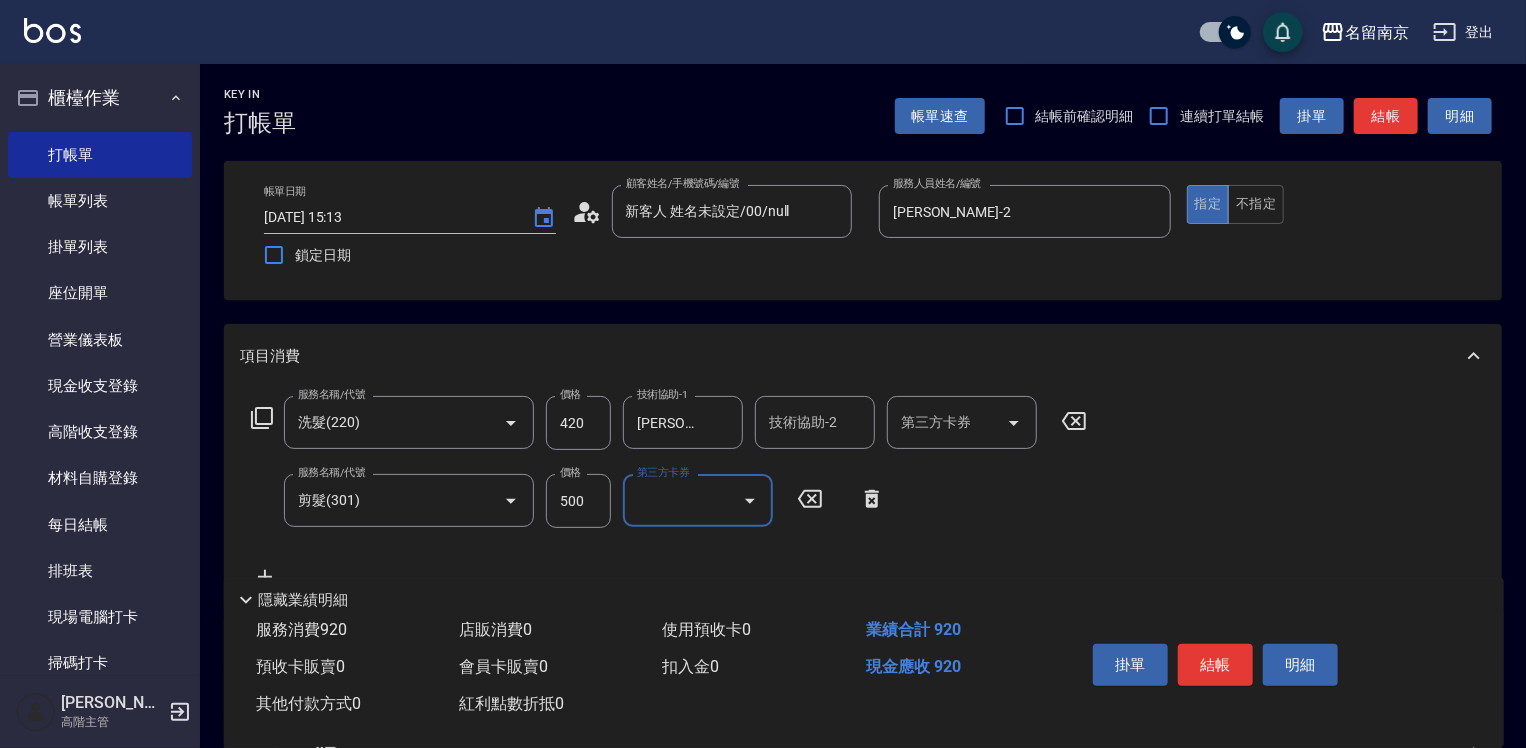 click on "500" at bounding box center (578, 501) 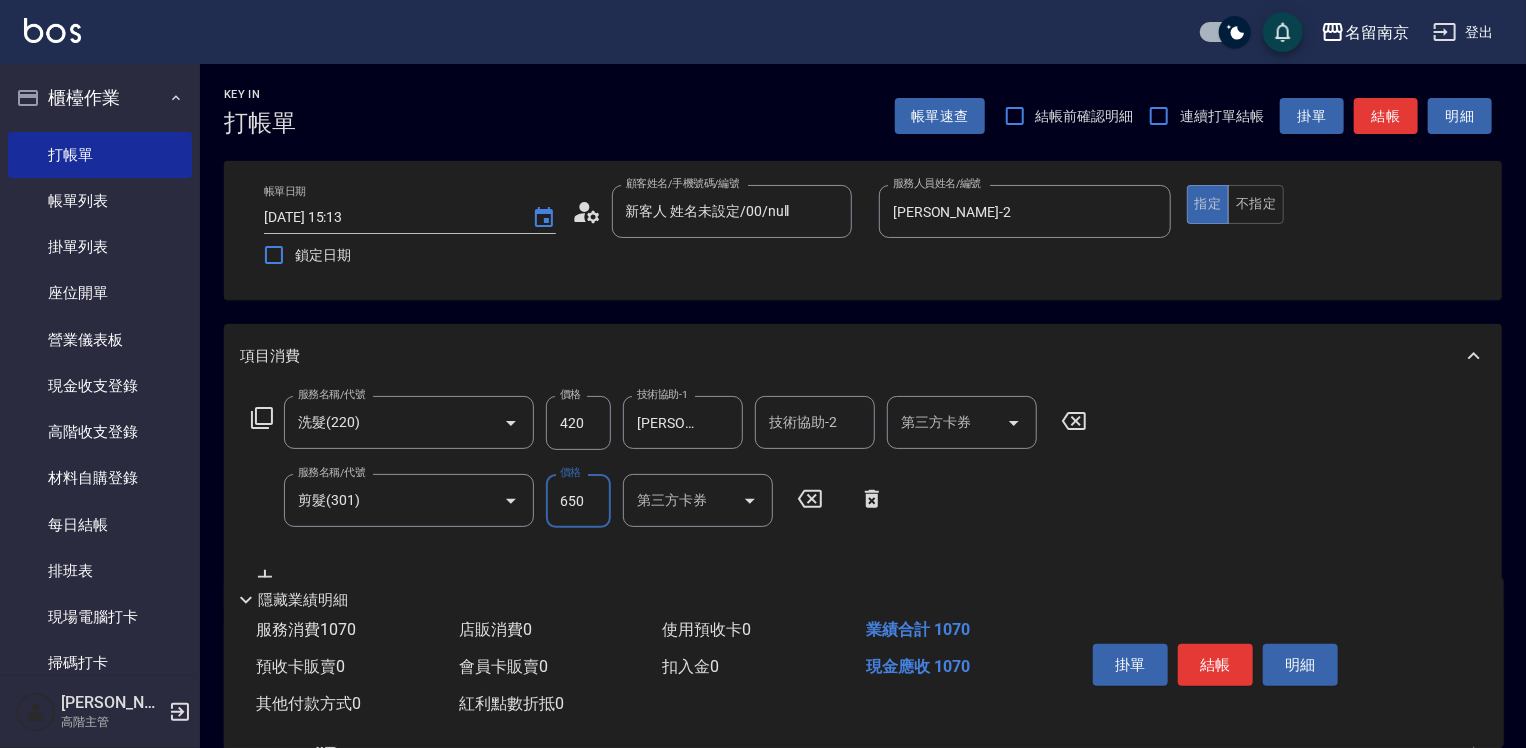 type on "650" 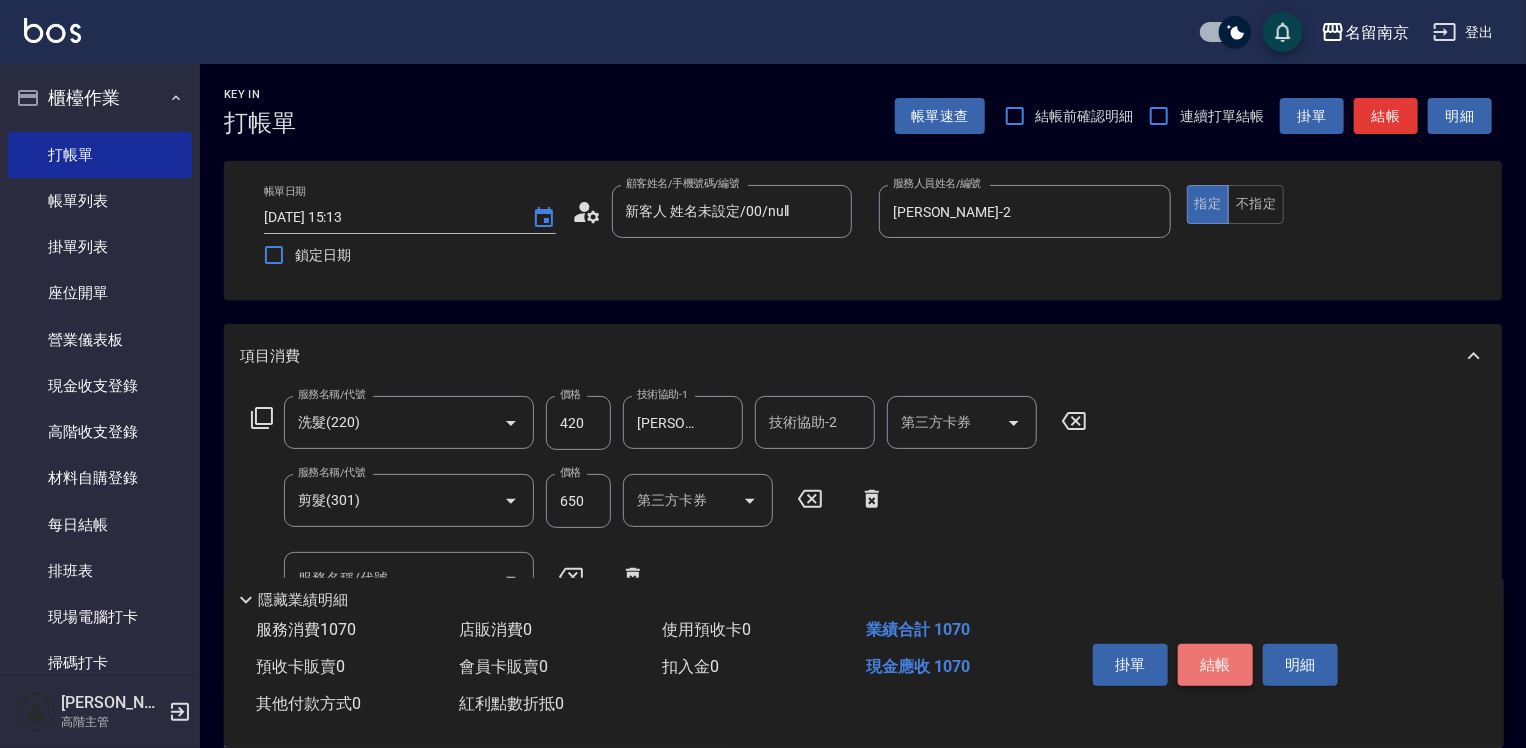 click on "結帳" at bounding box center (1215, 665) 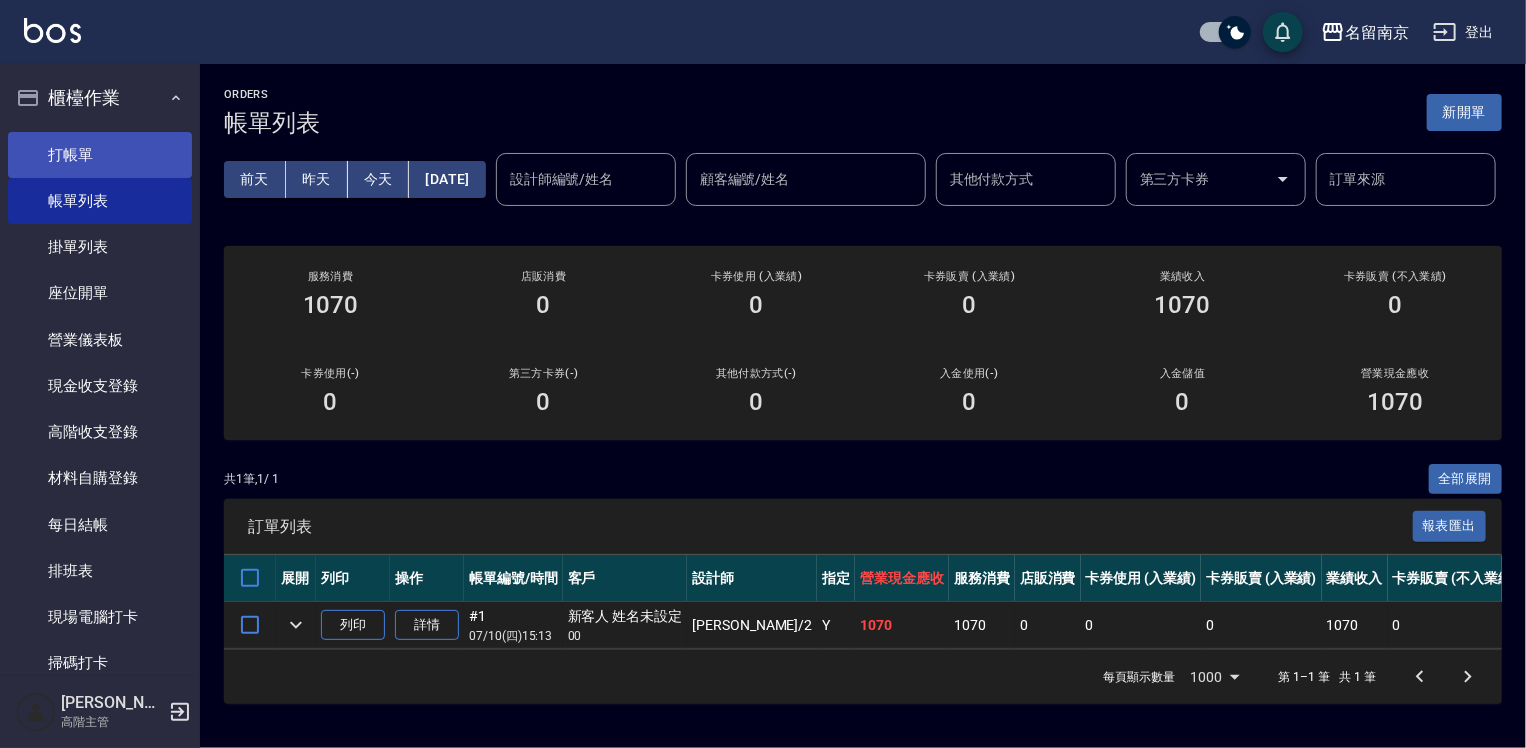click on "打帳單" at bounding box center (100, 155) 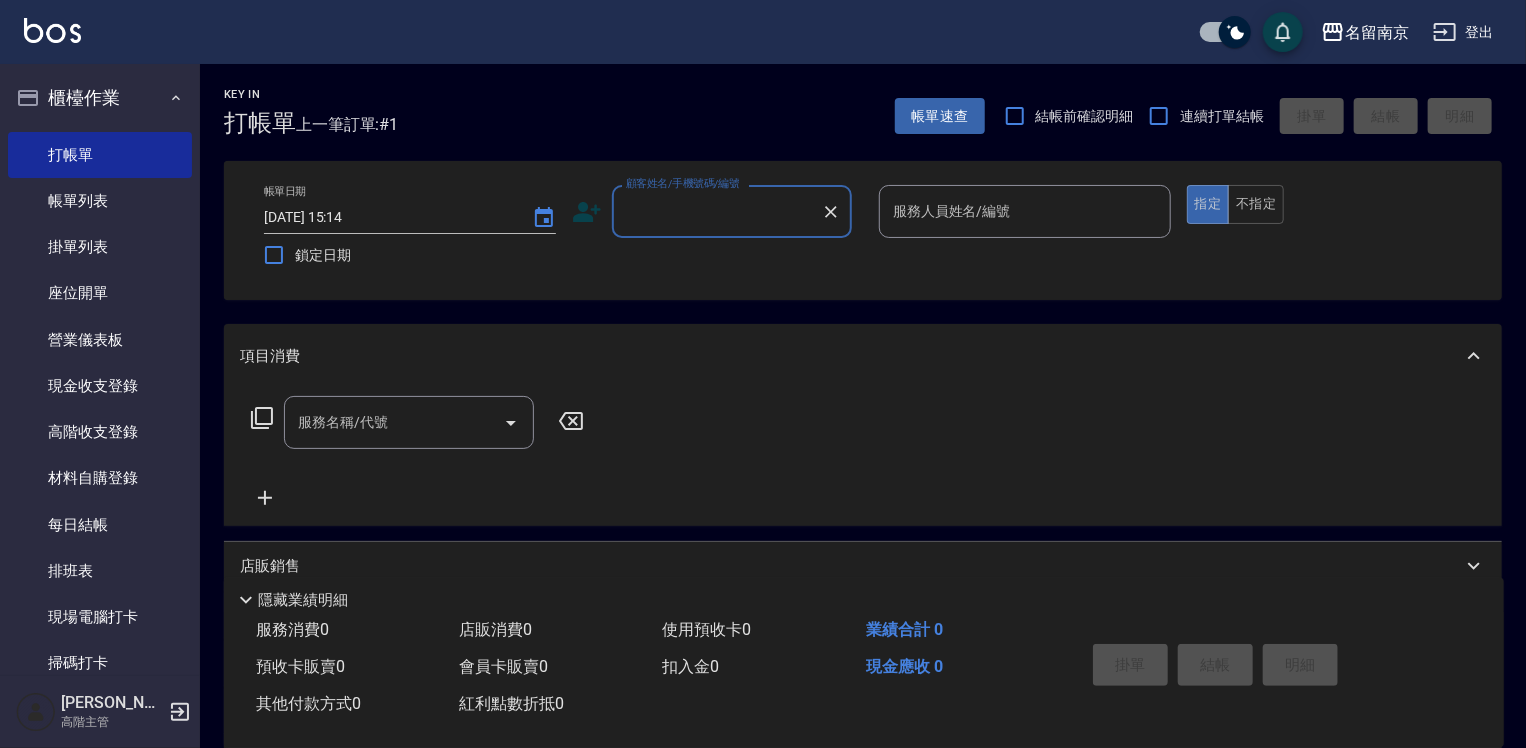 click on "顧客姓名/手機號碼/編號" at bounding box center (717, 211) 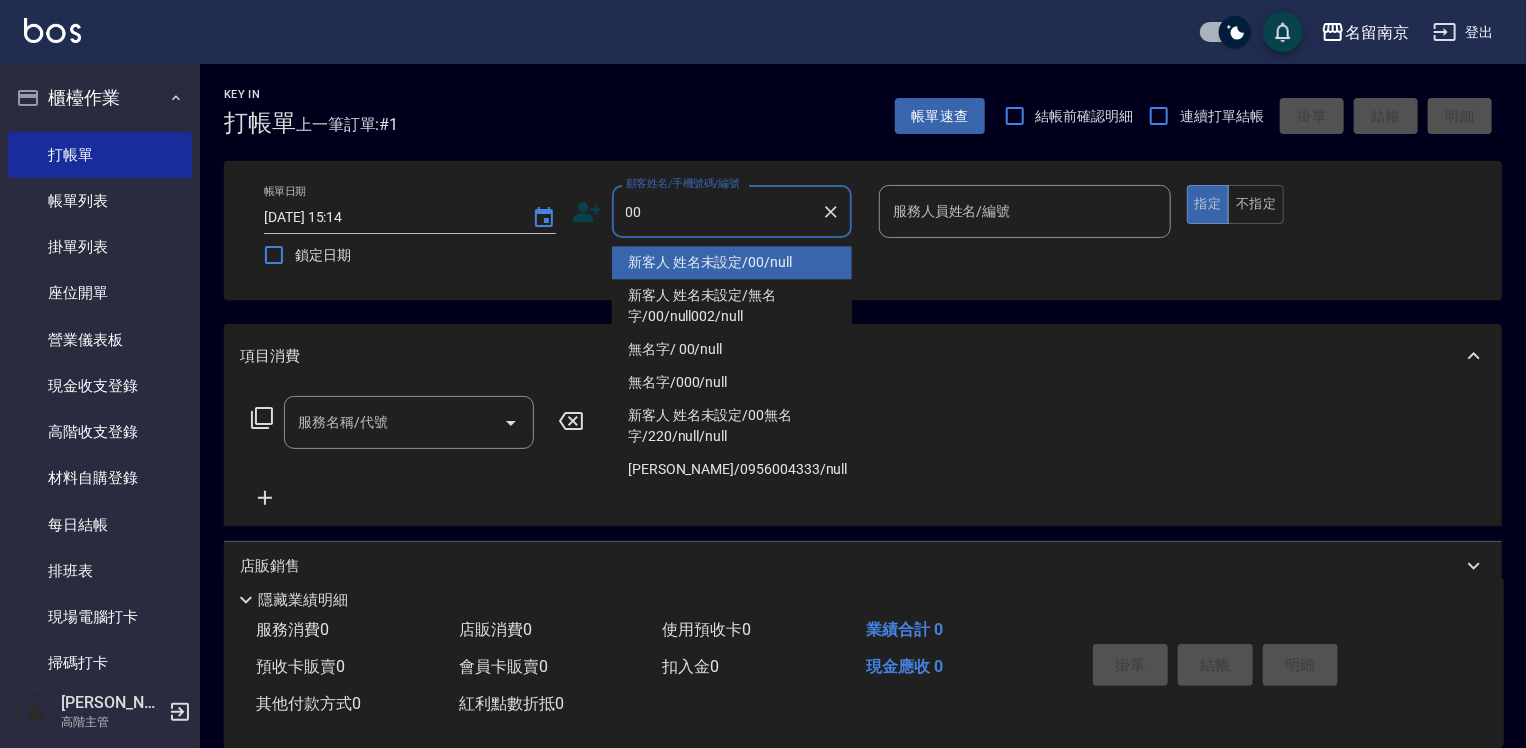 type on "新客人 姓名未設定/00/null" 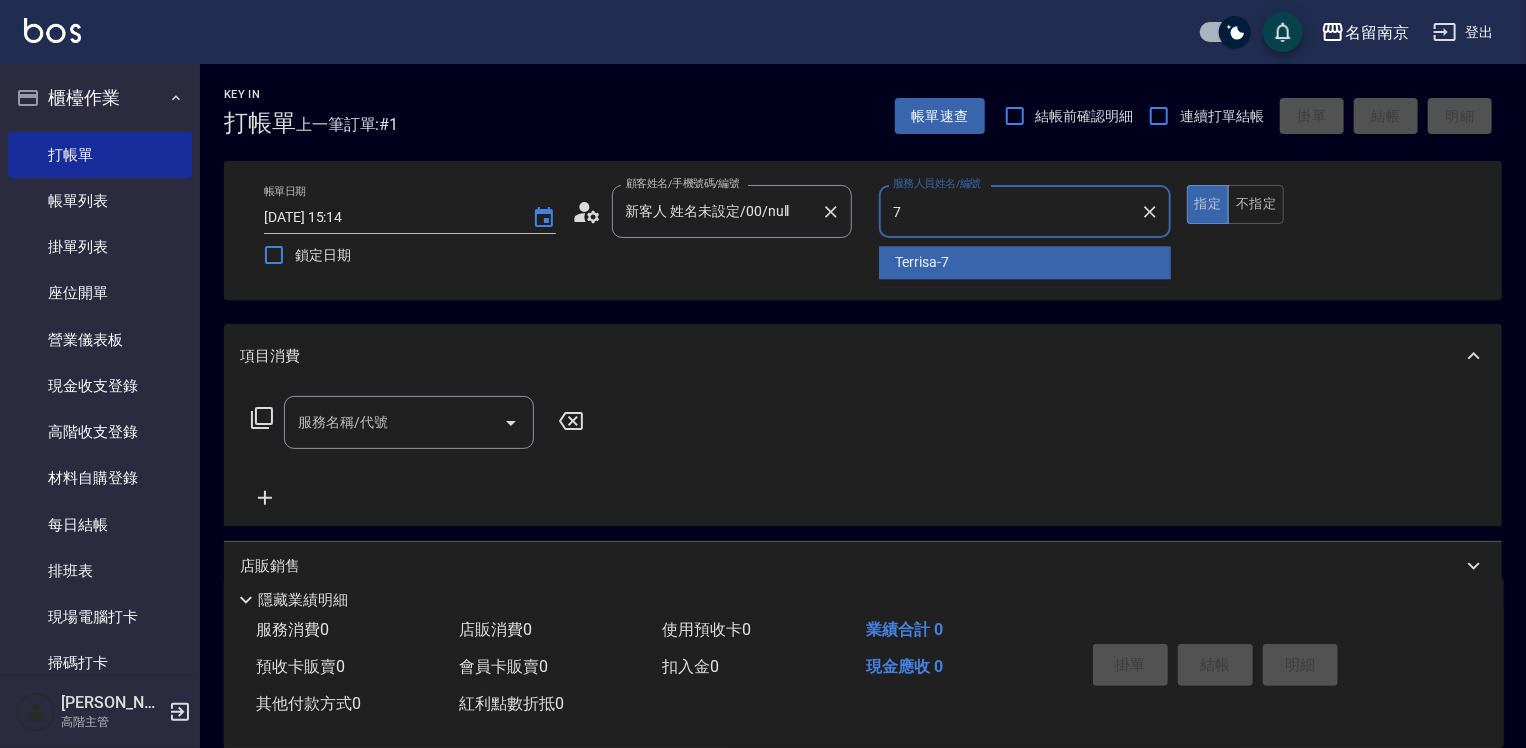 type on "Terrisa-7" 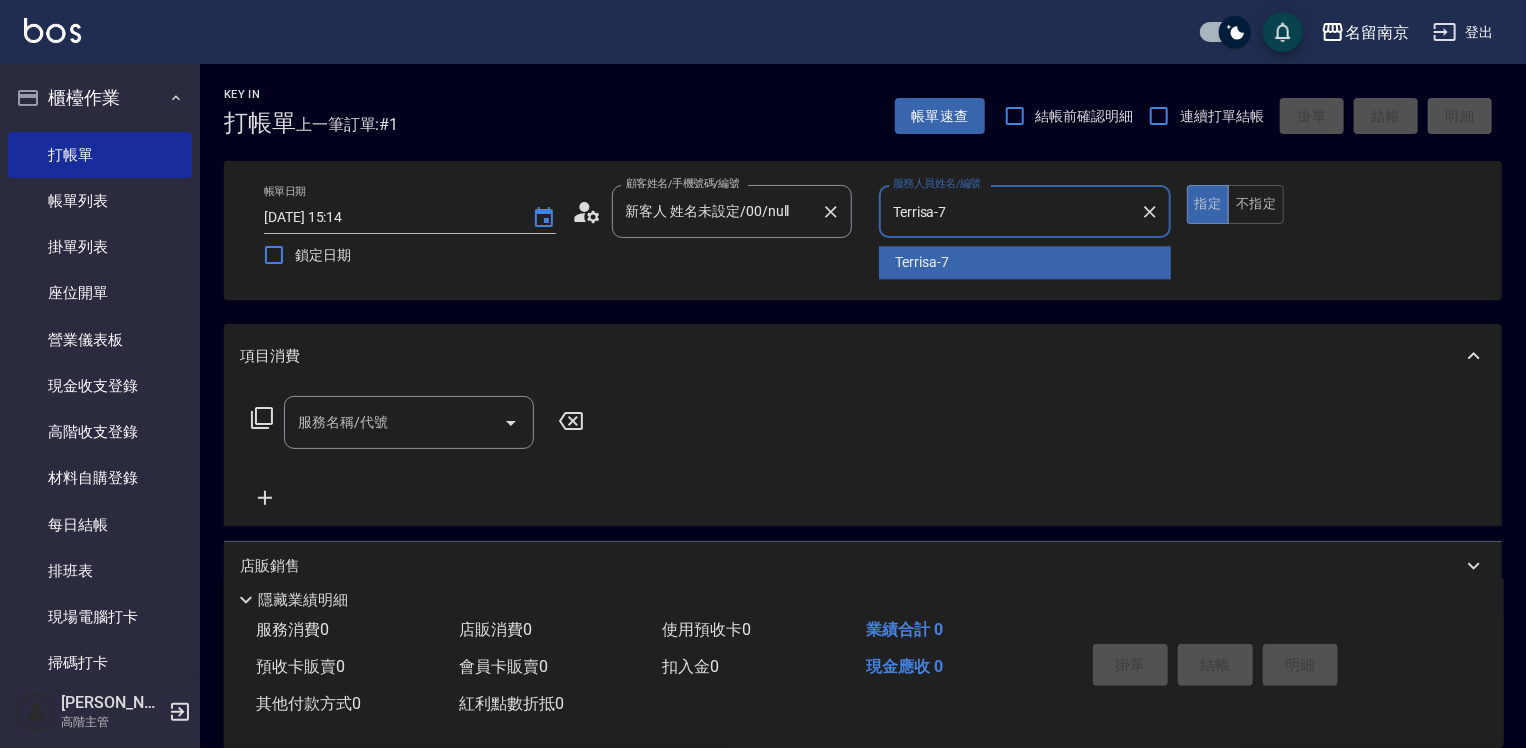 type on "true" 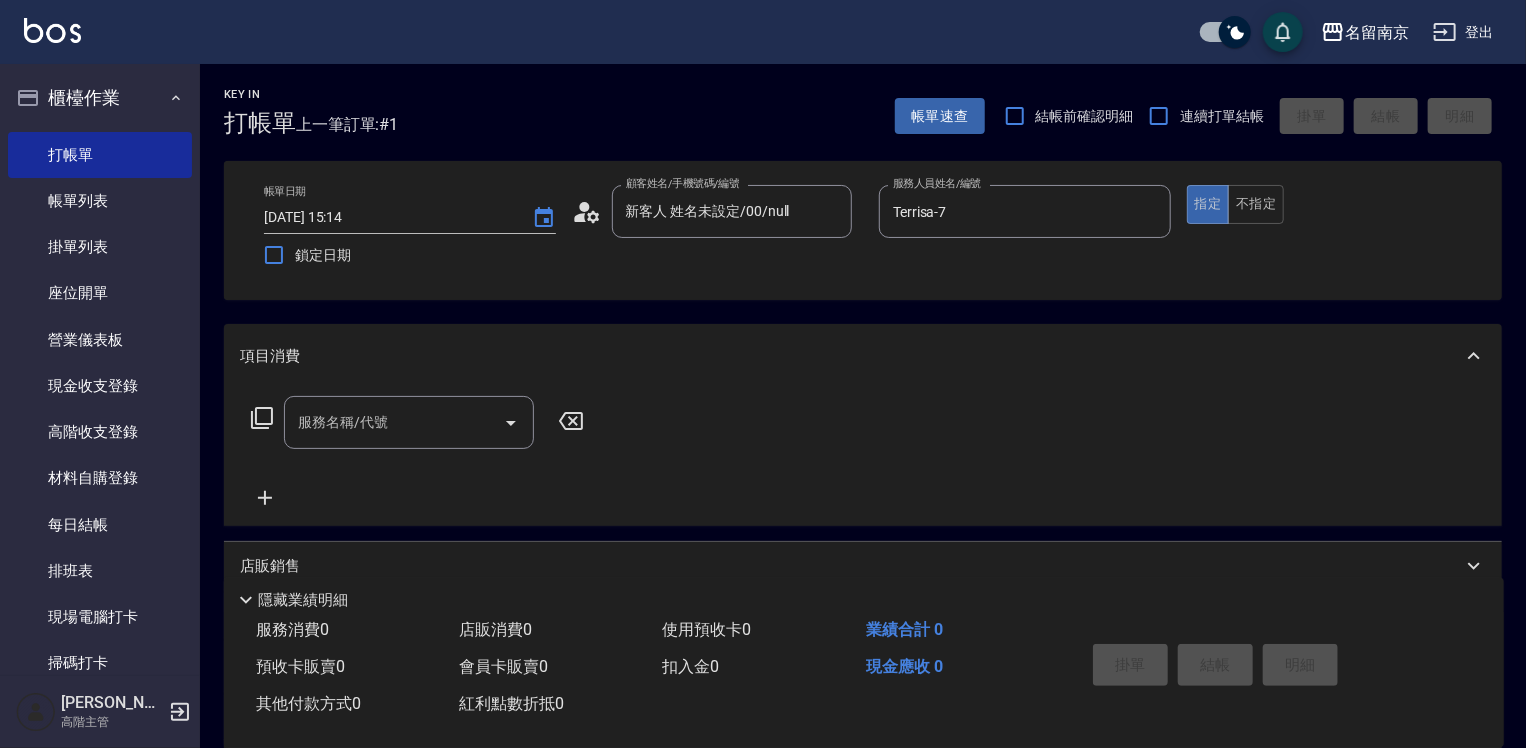 click on "服務名稱/代號 服務名稱/代號" at bounding box center [863, 457] 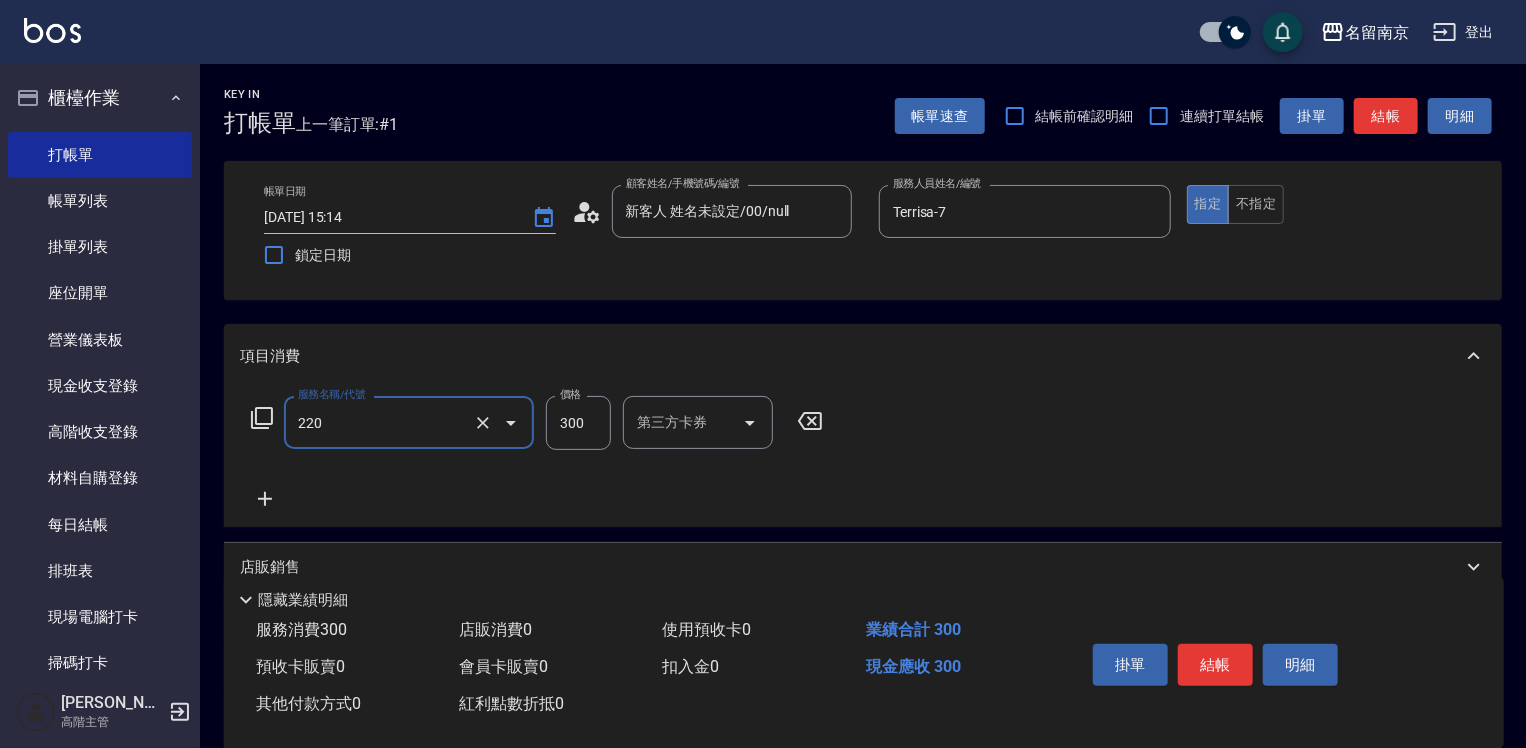 type on "洗髮(220)" 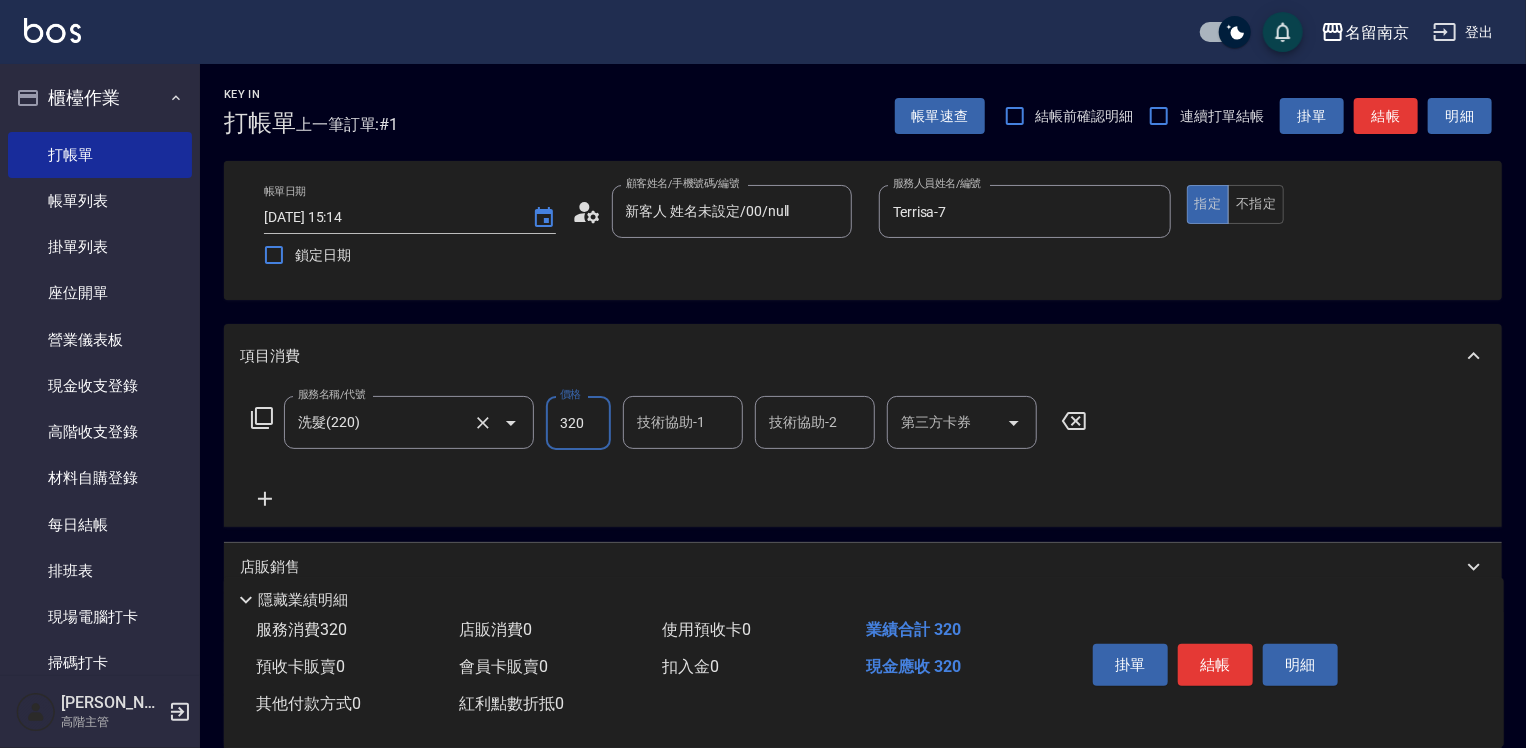 type on "320" 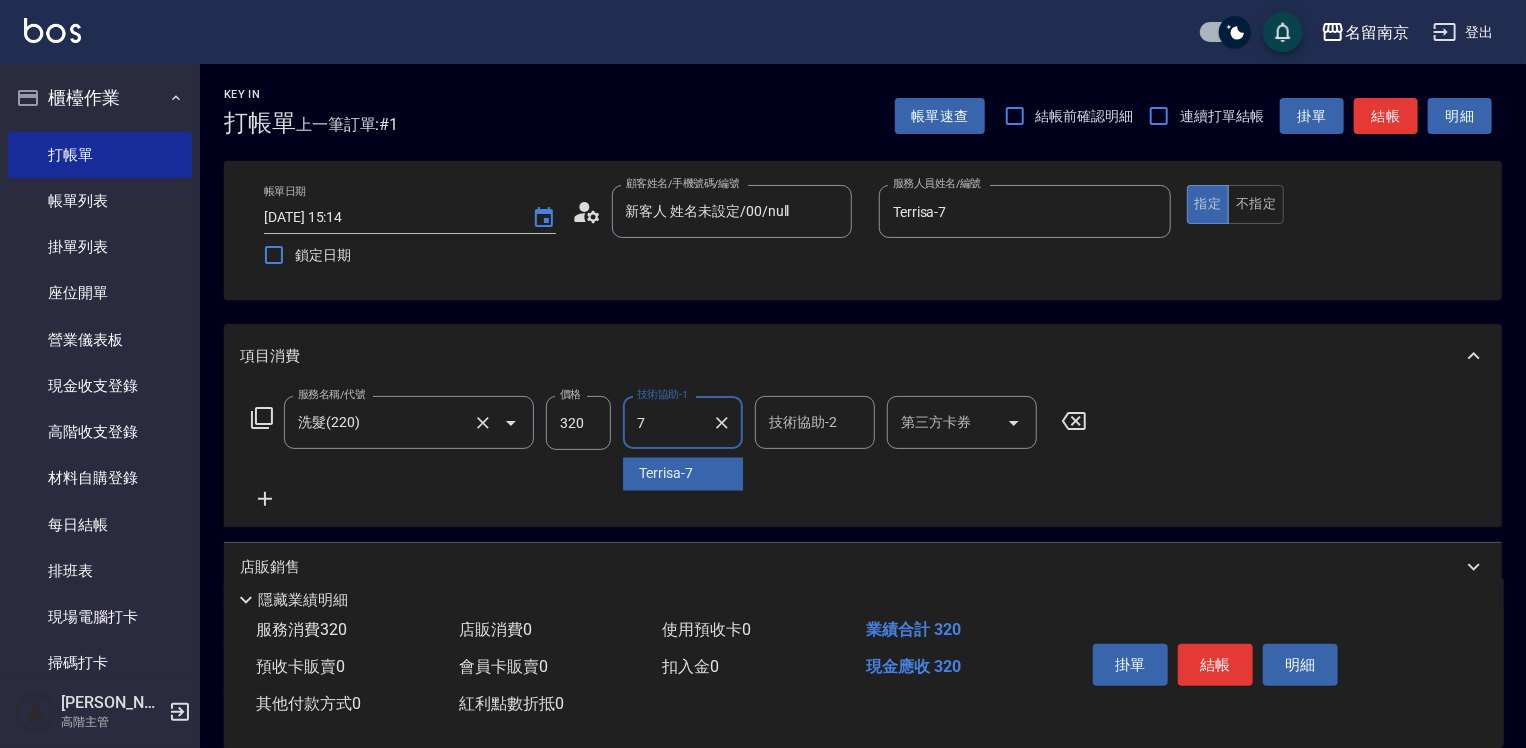 type on "Terrisa-7" 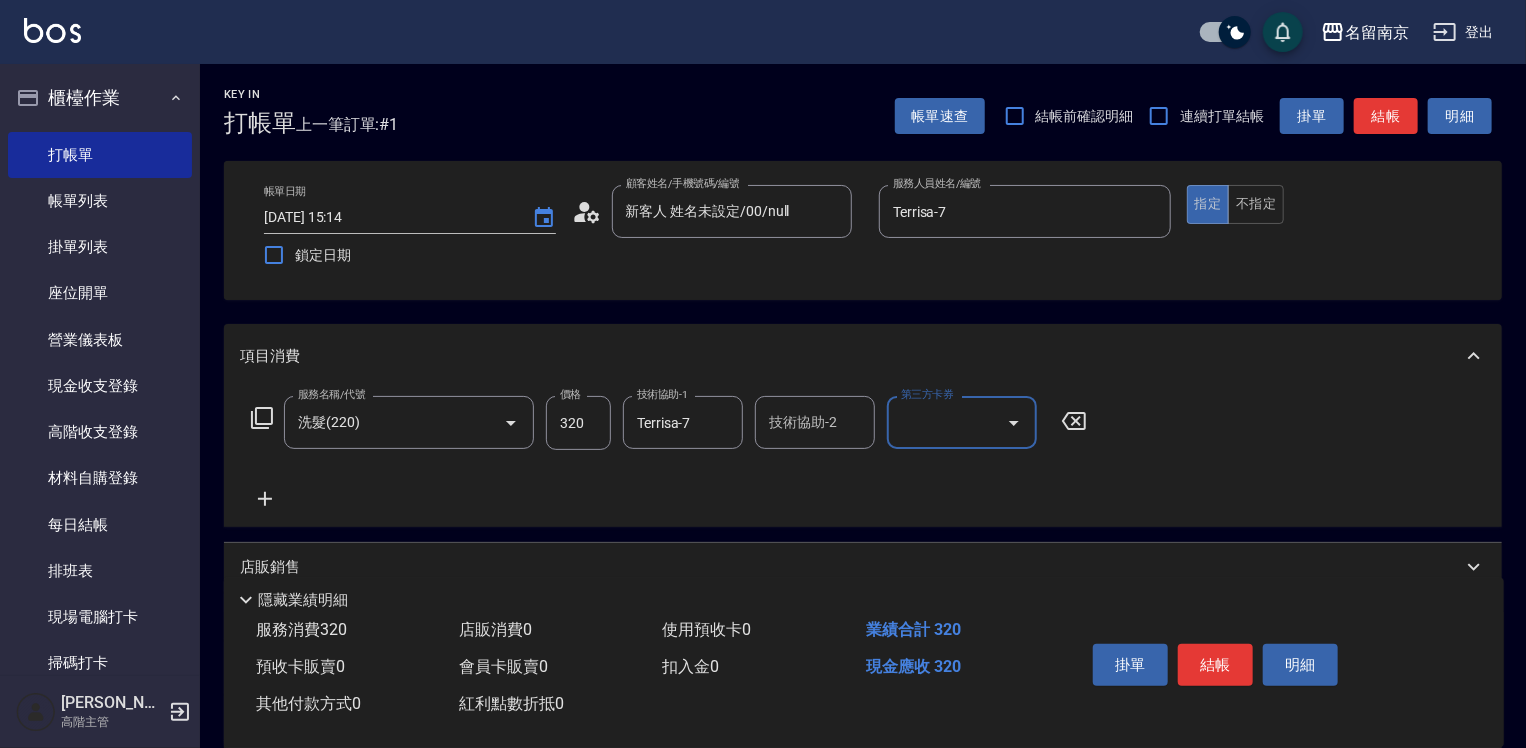 click 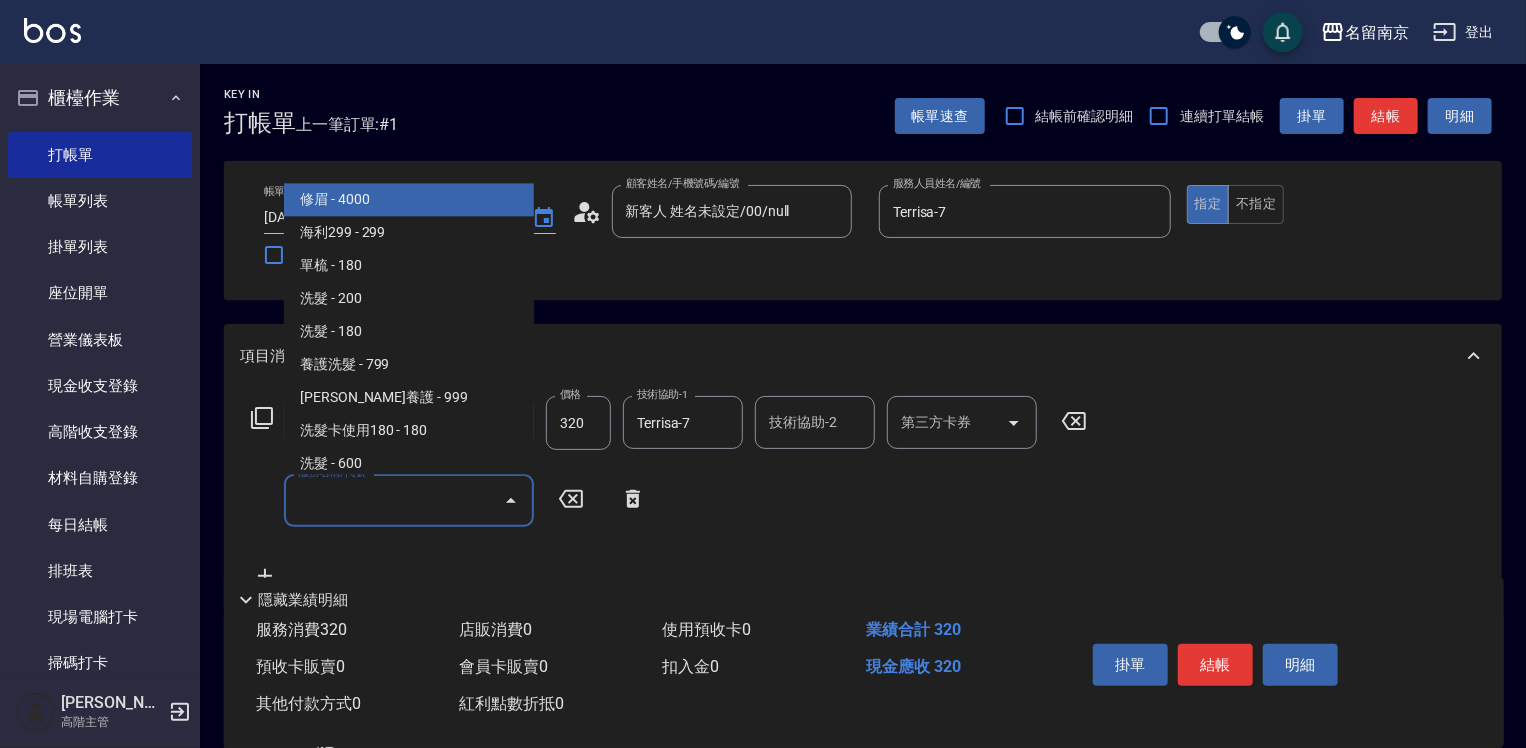 drag, startPoint x: 262, startPoint y: 492, endPoint x: 366, endPoint y: 501, distance: 104.388695 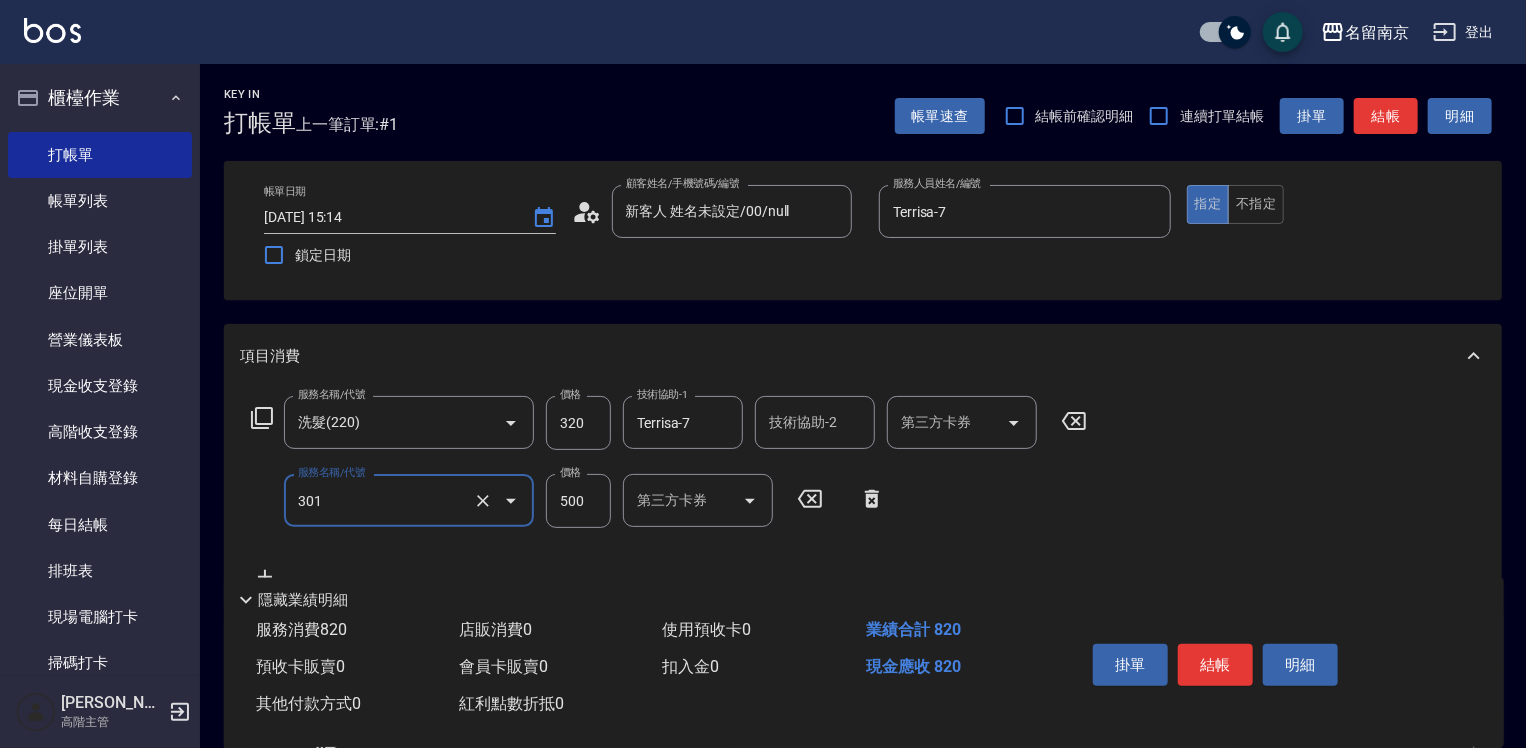 type on "剪髮(301)" 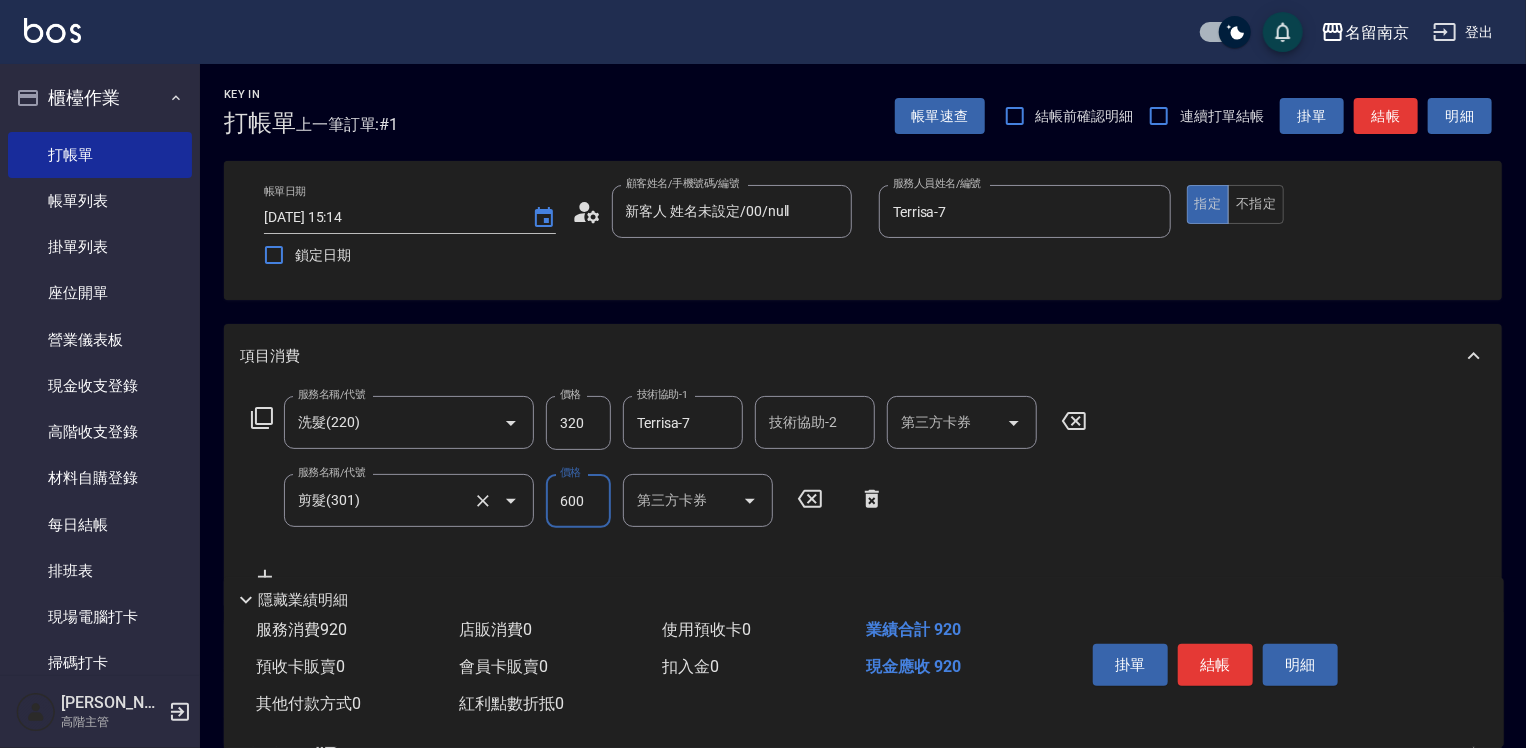 type on "600" 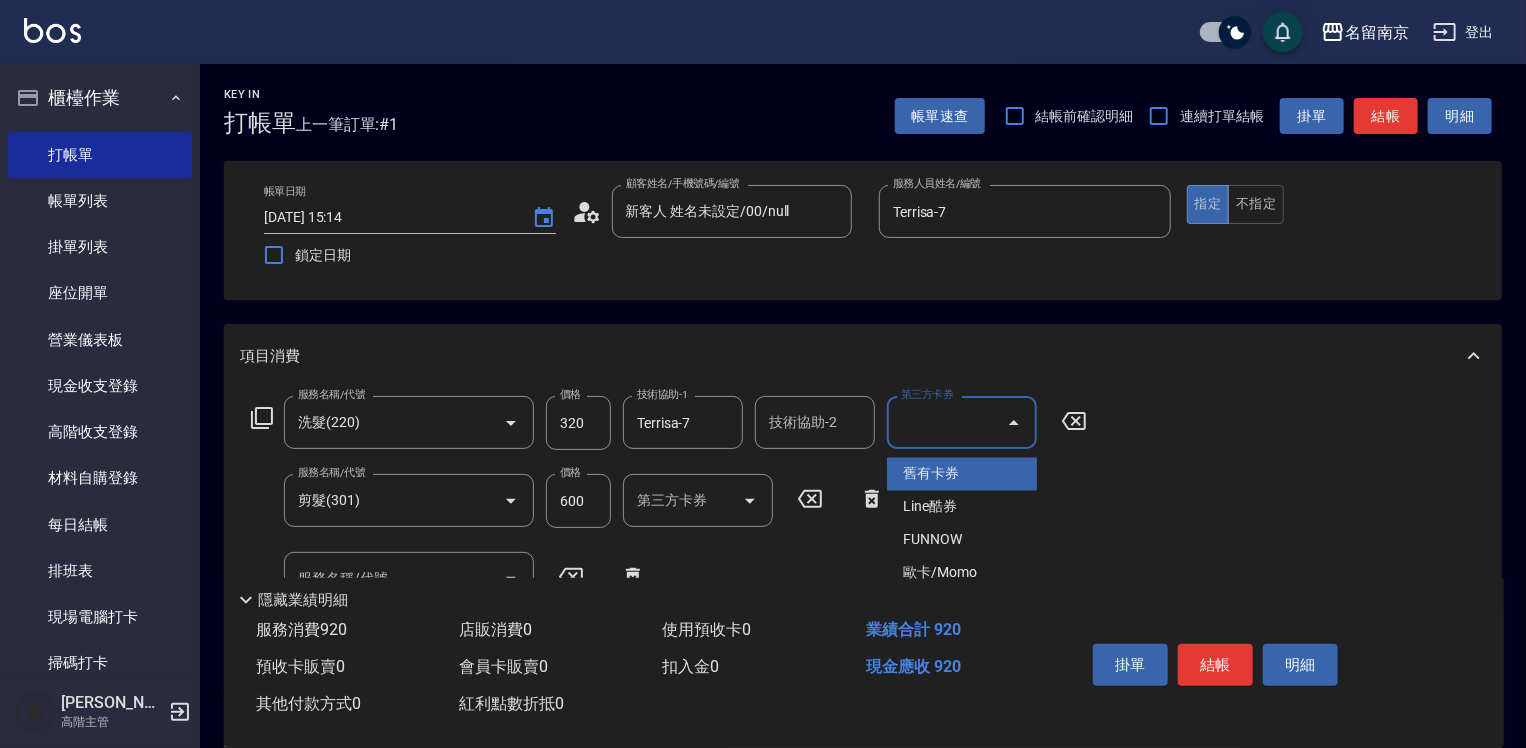 click on "第三方卡券" at bounding box center [947, 422] 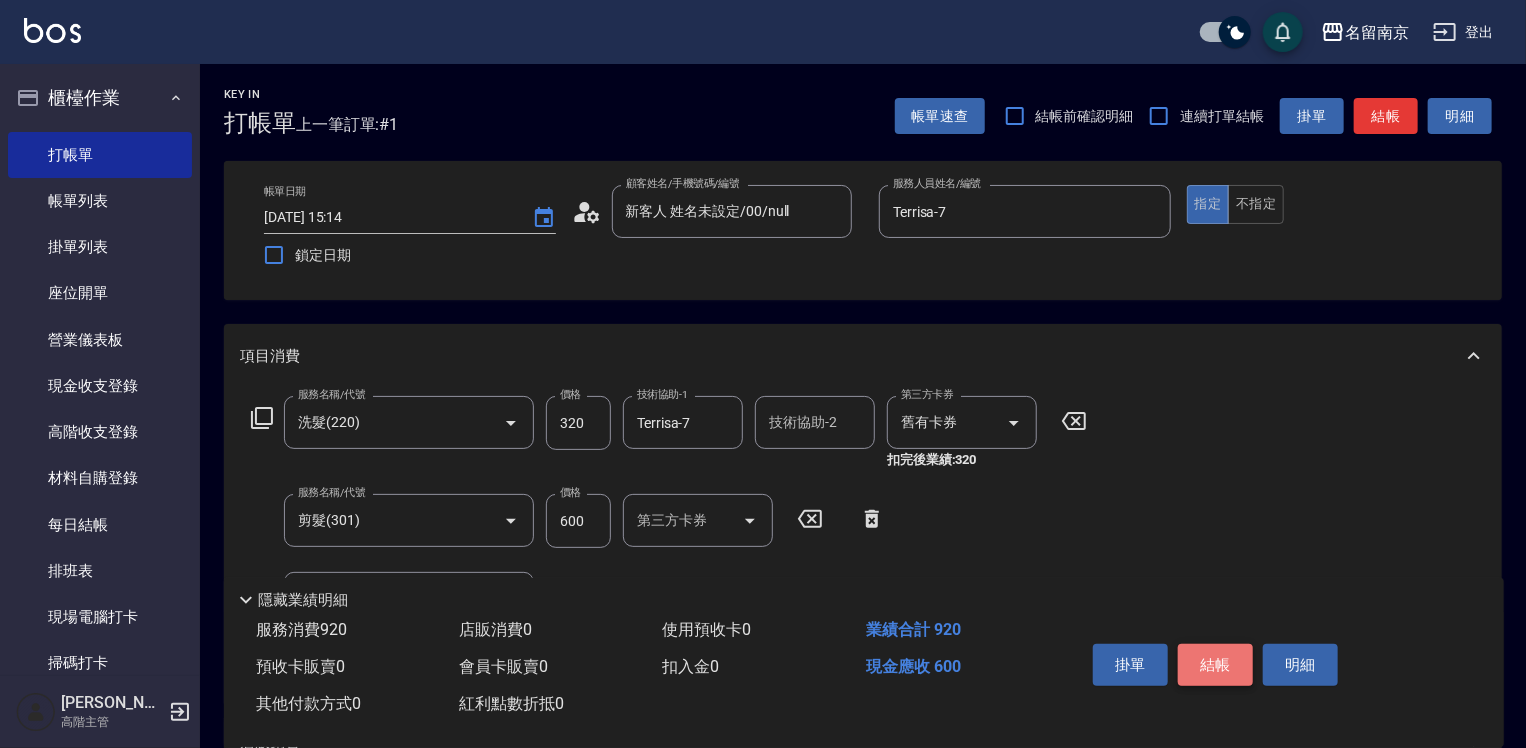 click on "結帳" at bounding box center (1215, 665) 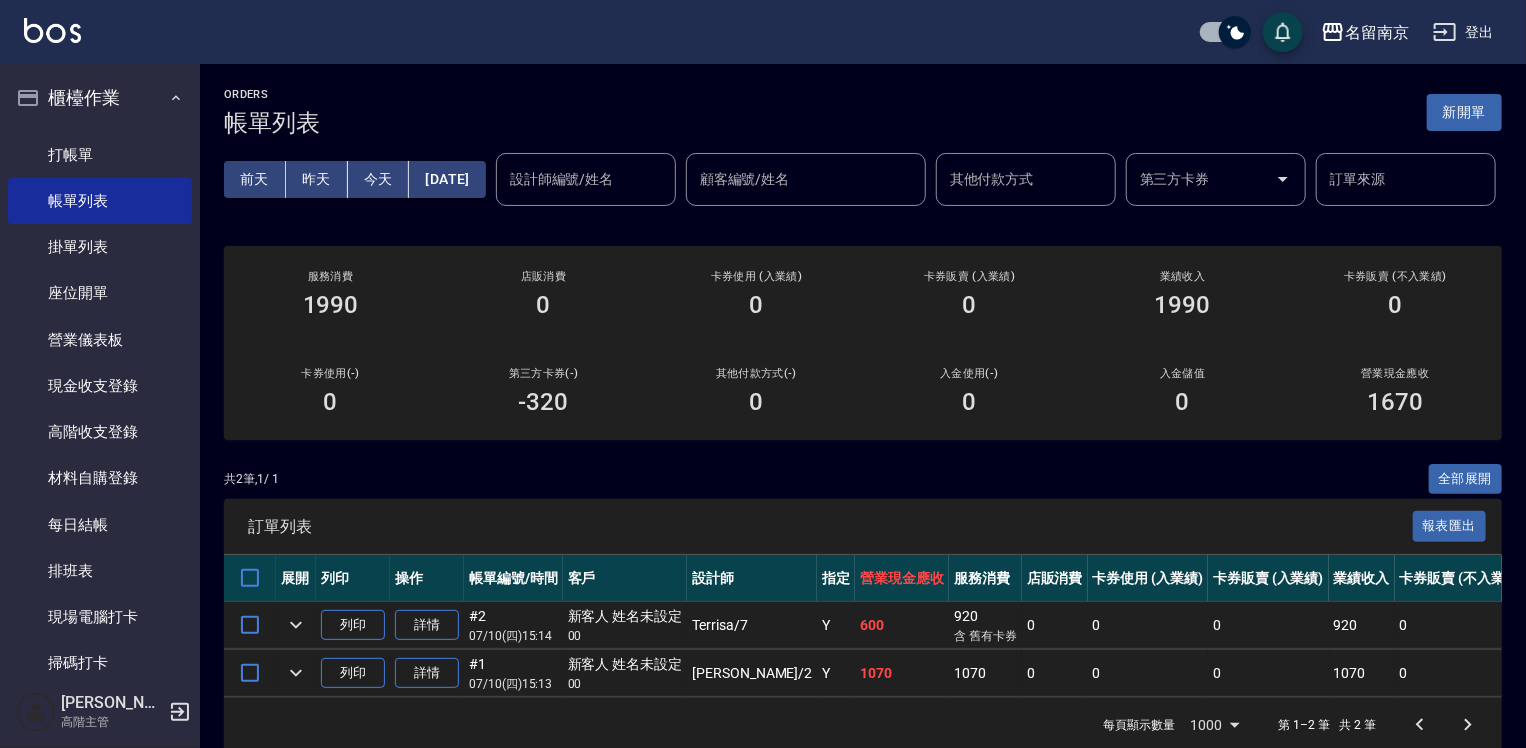 scroll, scrollTop: 400, scrollLeft: 0, axis: vertical 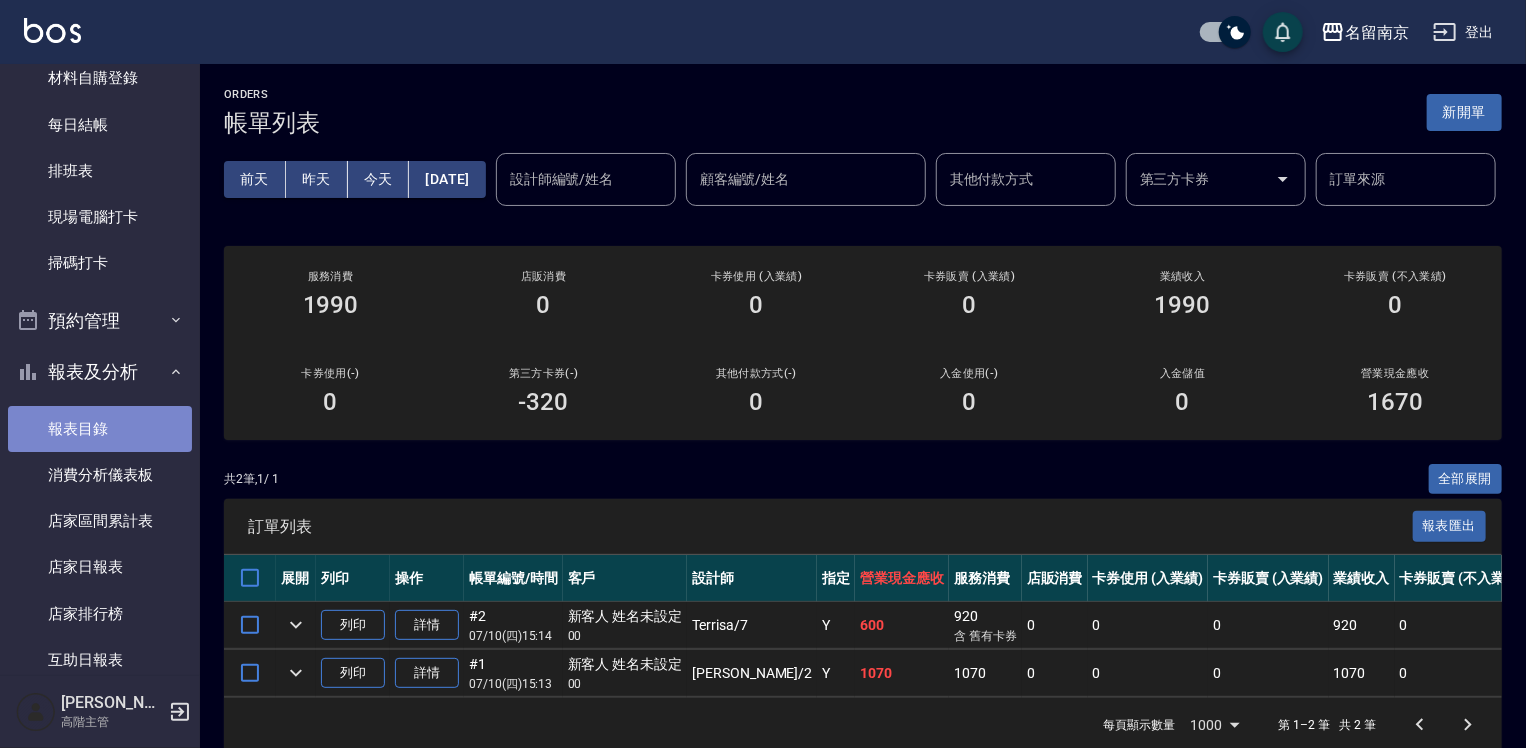 click on "報表目錄" at bounding box center (100, 429) 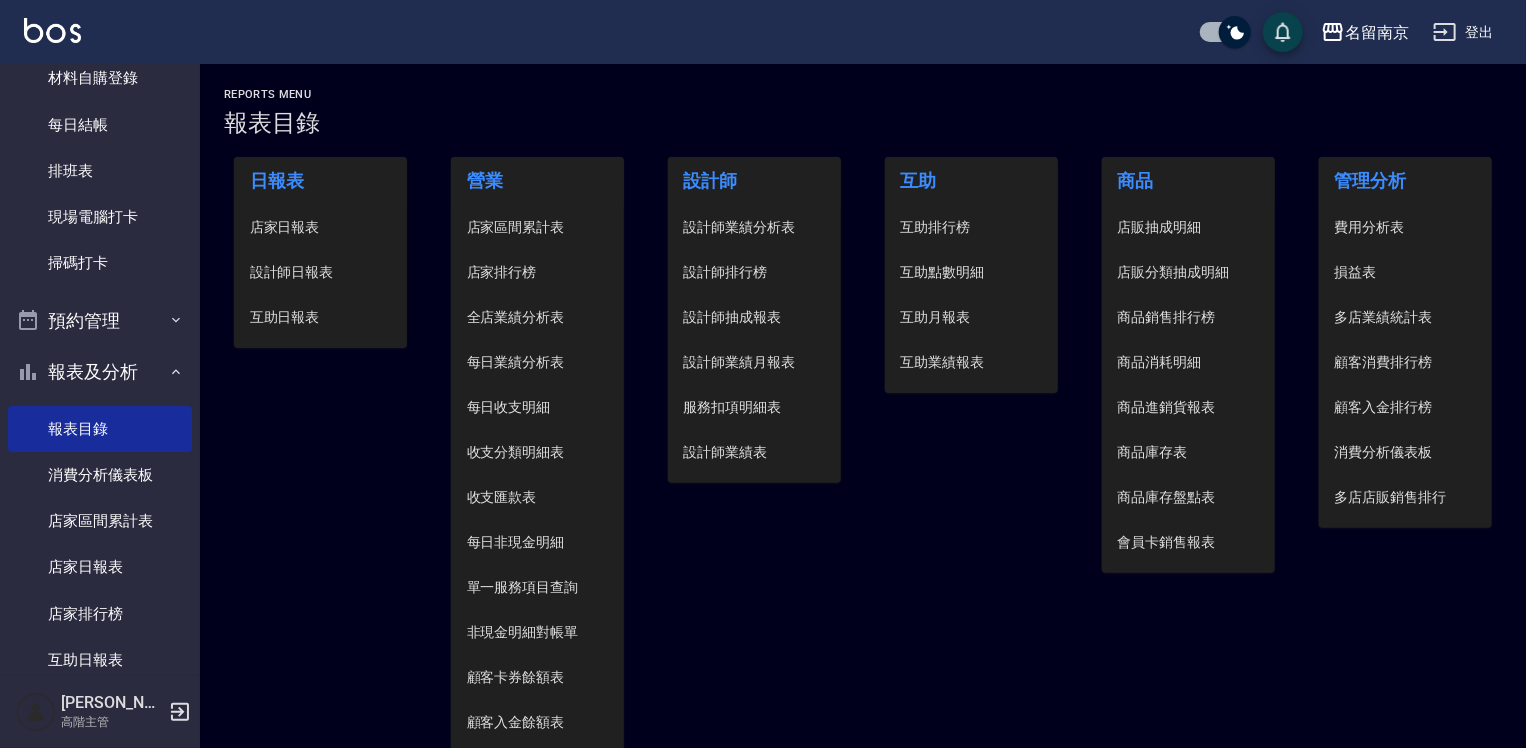 click on "設計師日報表" at bounding box center [321, 272] 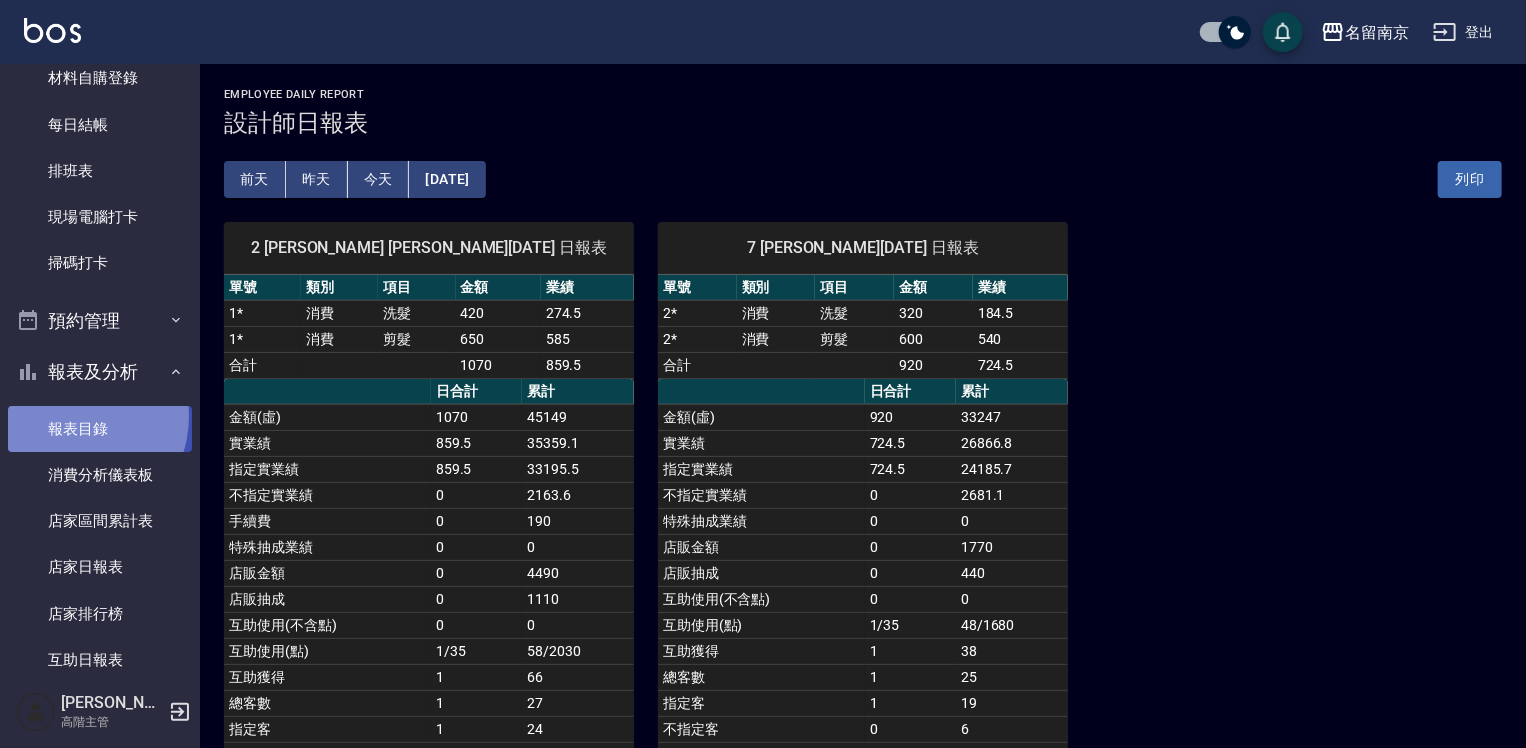 click on "報表目錄" at bounding box center (100, 429) 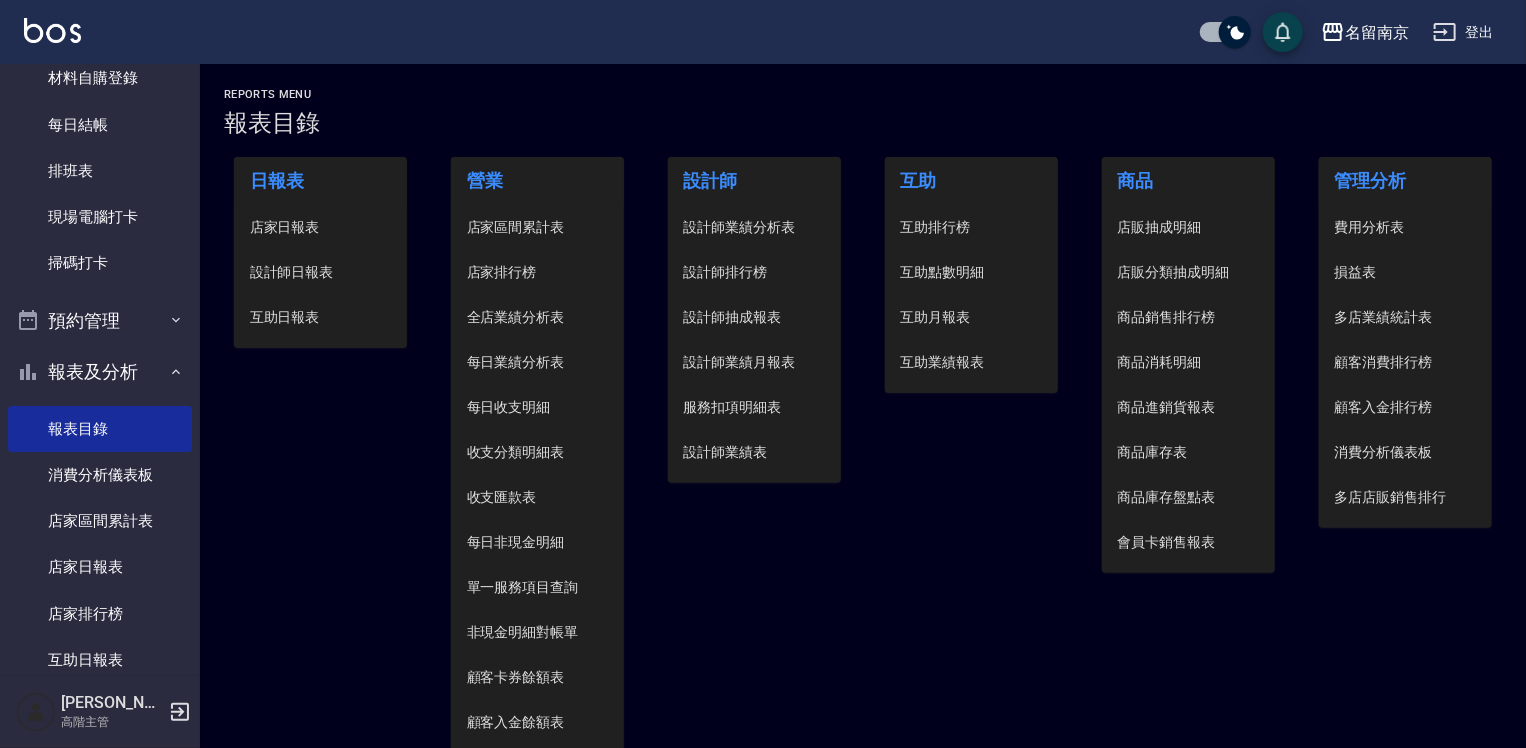click on "設計師日報表" at bounding box center [321, 272] 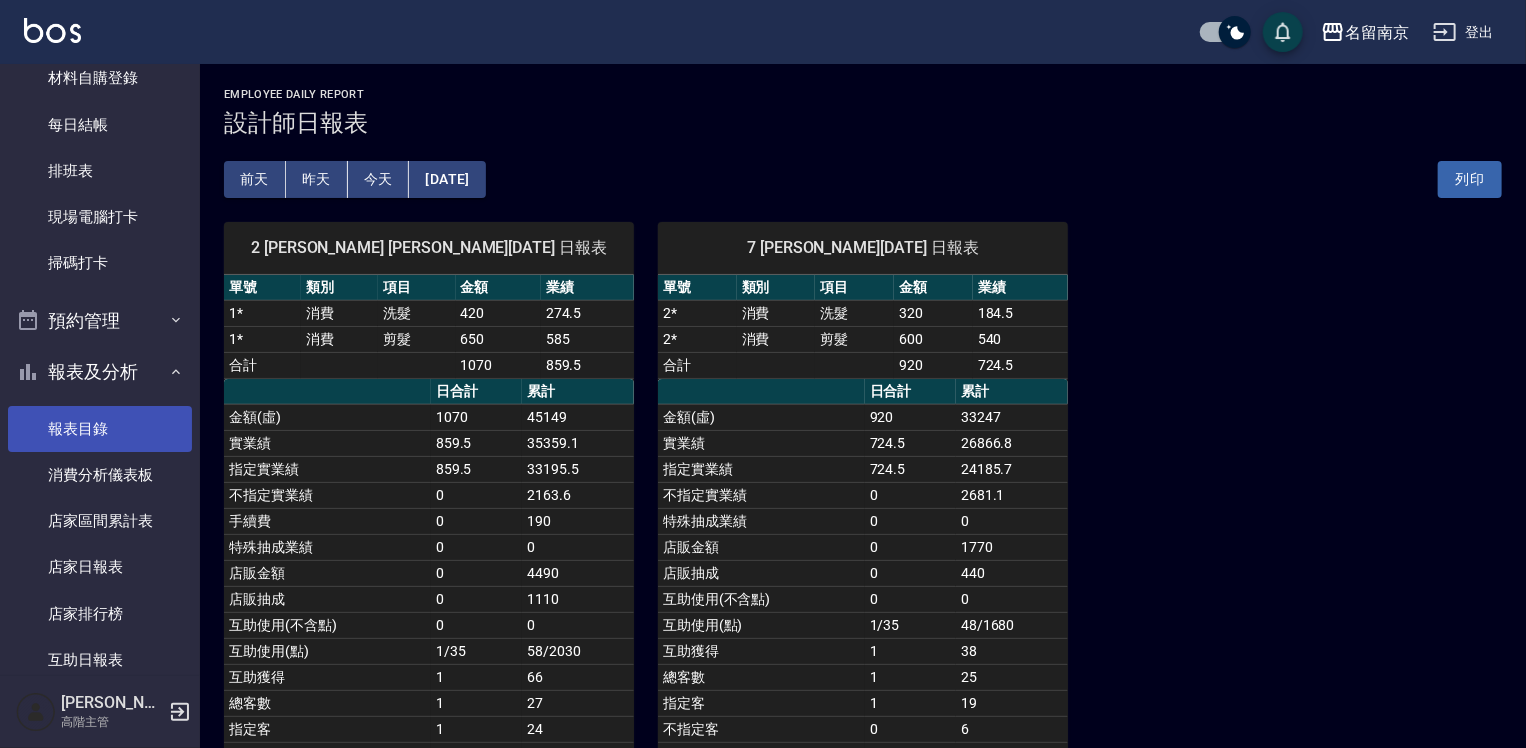 click on "報表目錄" at bounding box center (100, 429) 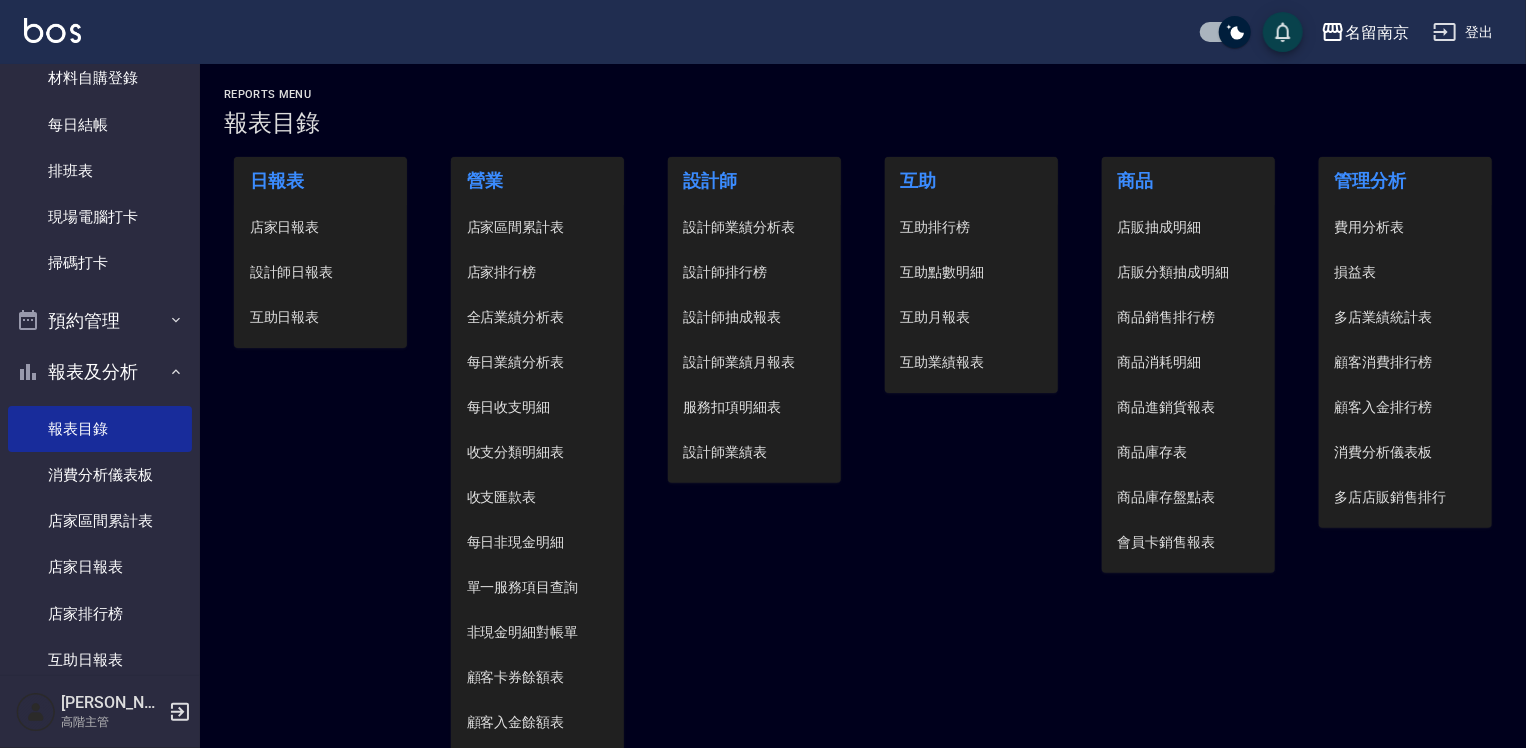 click on "店家日報表" at bounding box center [321, 227] 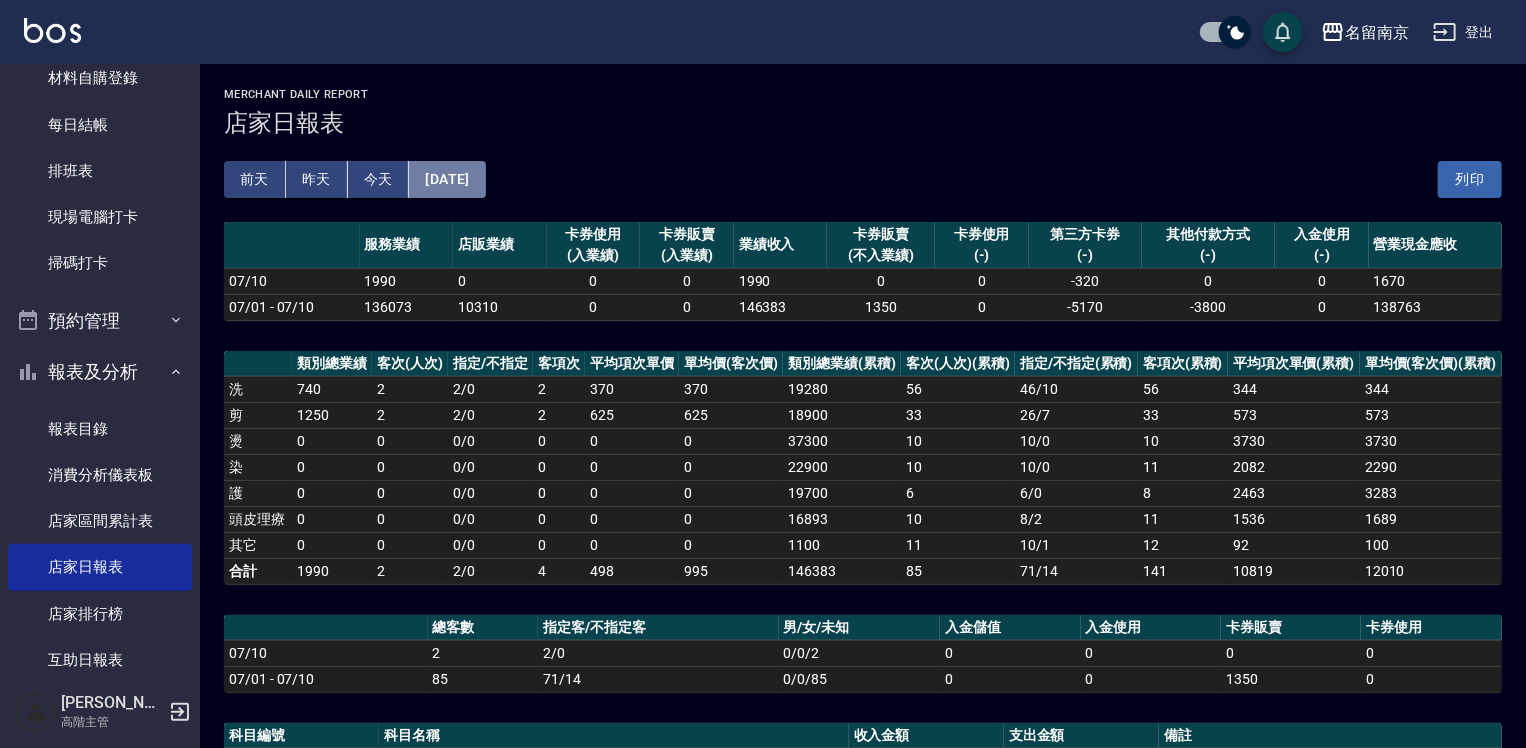 click on "[DATE]" at bounding box center (447, 179) 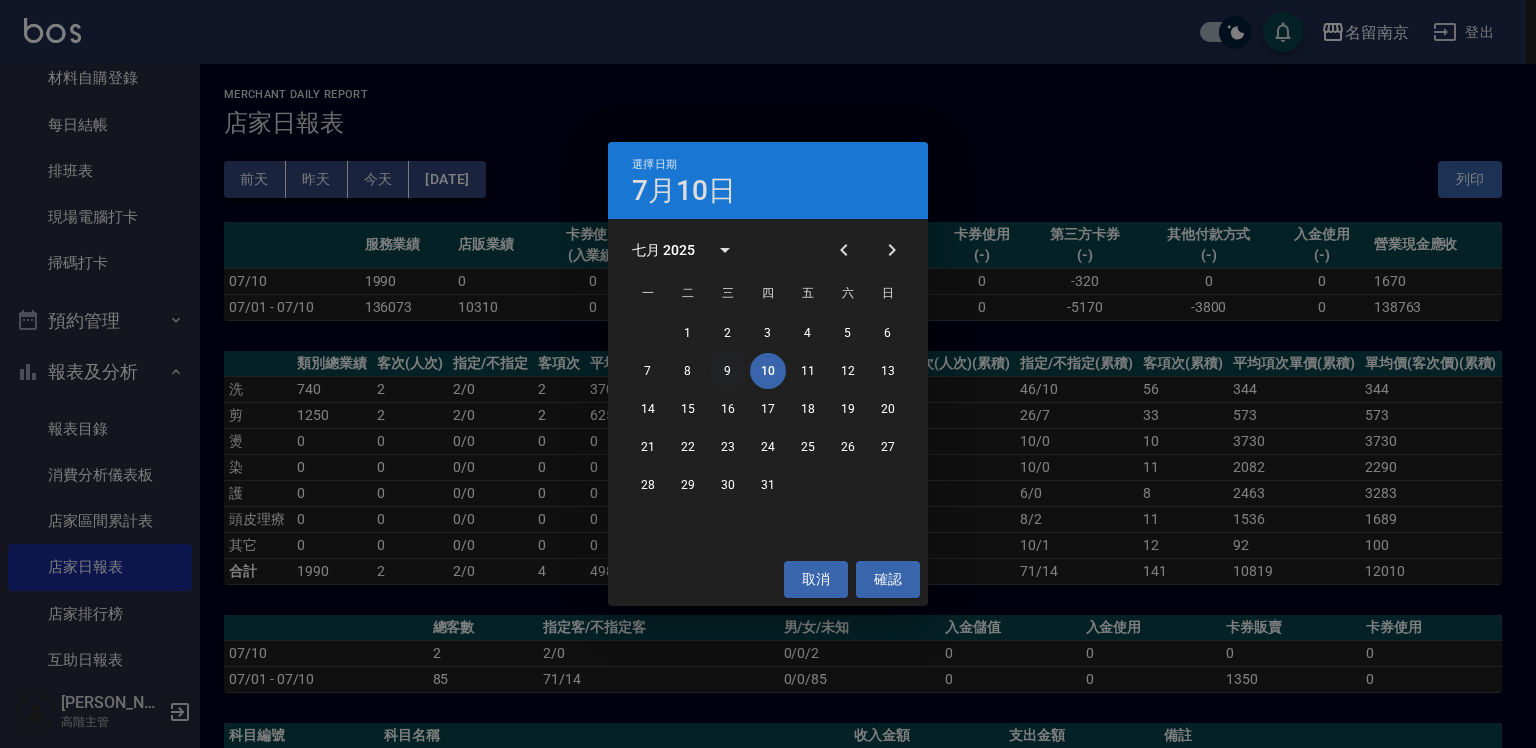 click on "9" at bounding box center [728, 371] 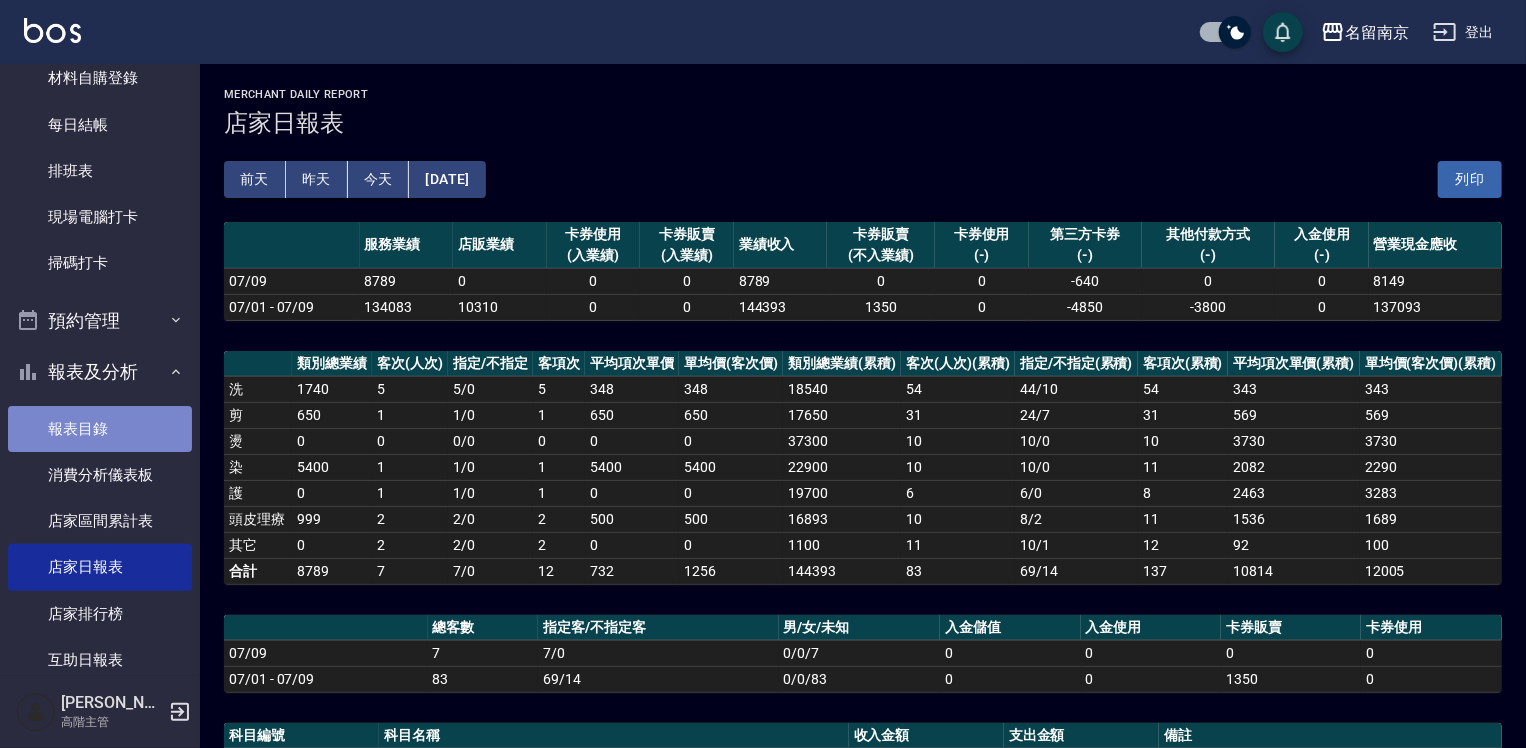 click on "報表目錄" at bounding box center [100, 429] 